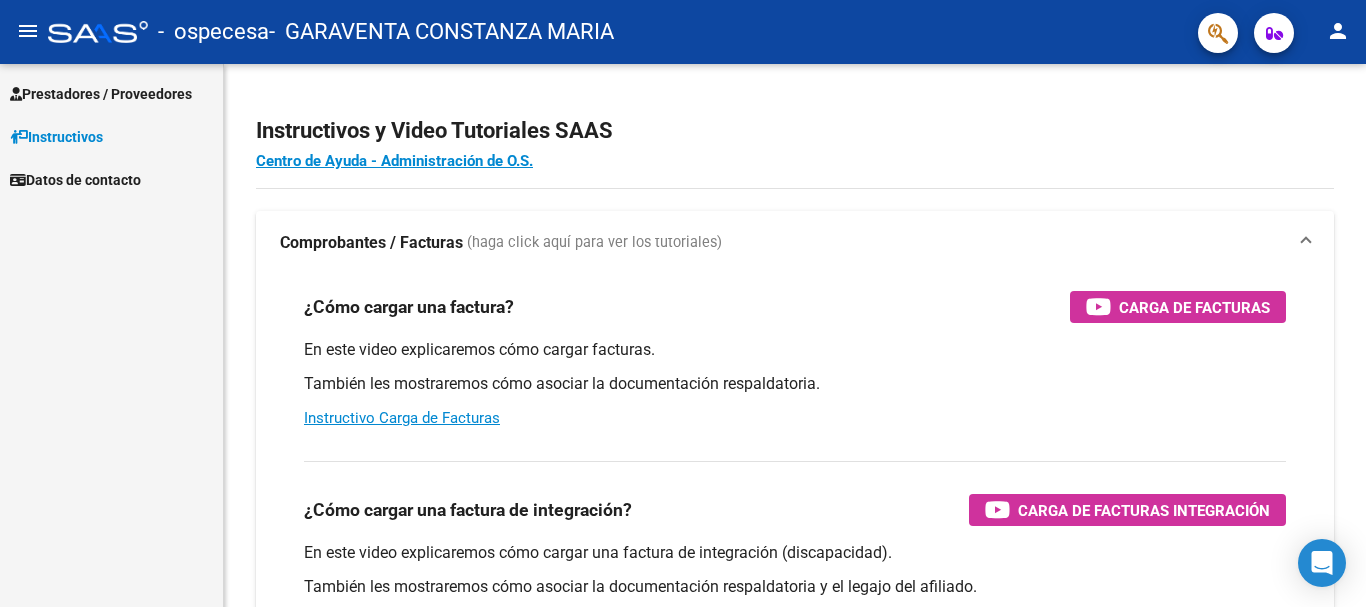 scroll, scrollTop: 0, scrollLeft: 0, axis: both 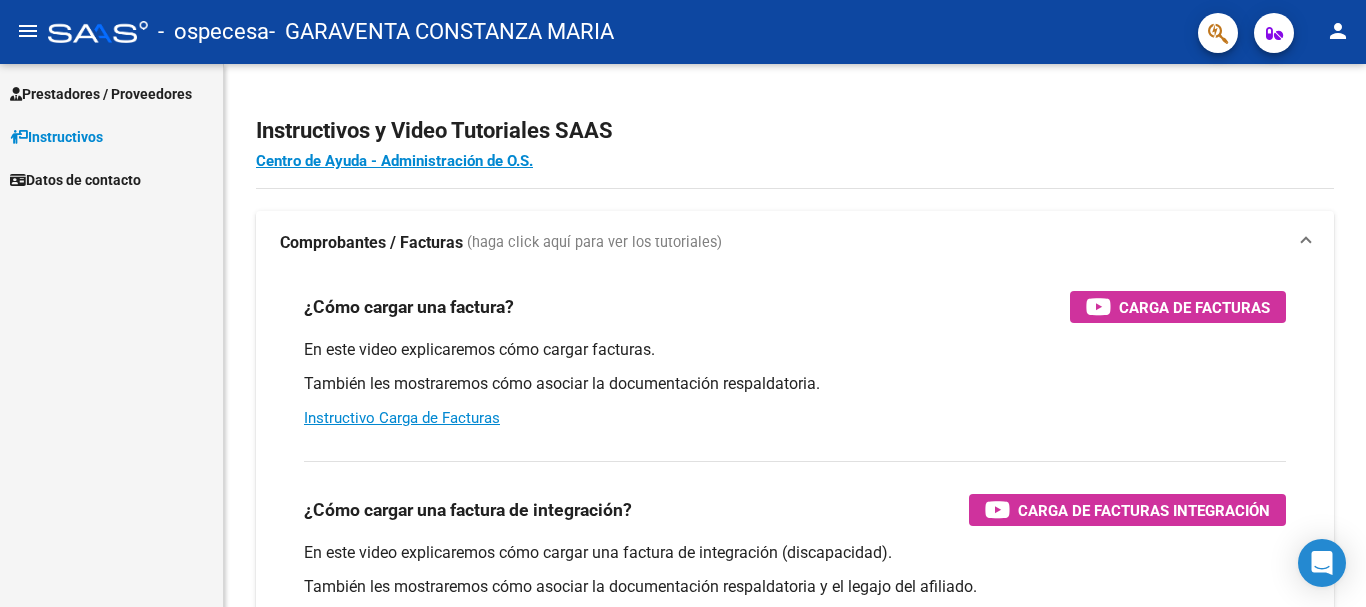 click on "Prestadores / Proveedores" at bounding box center [101, 94] 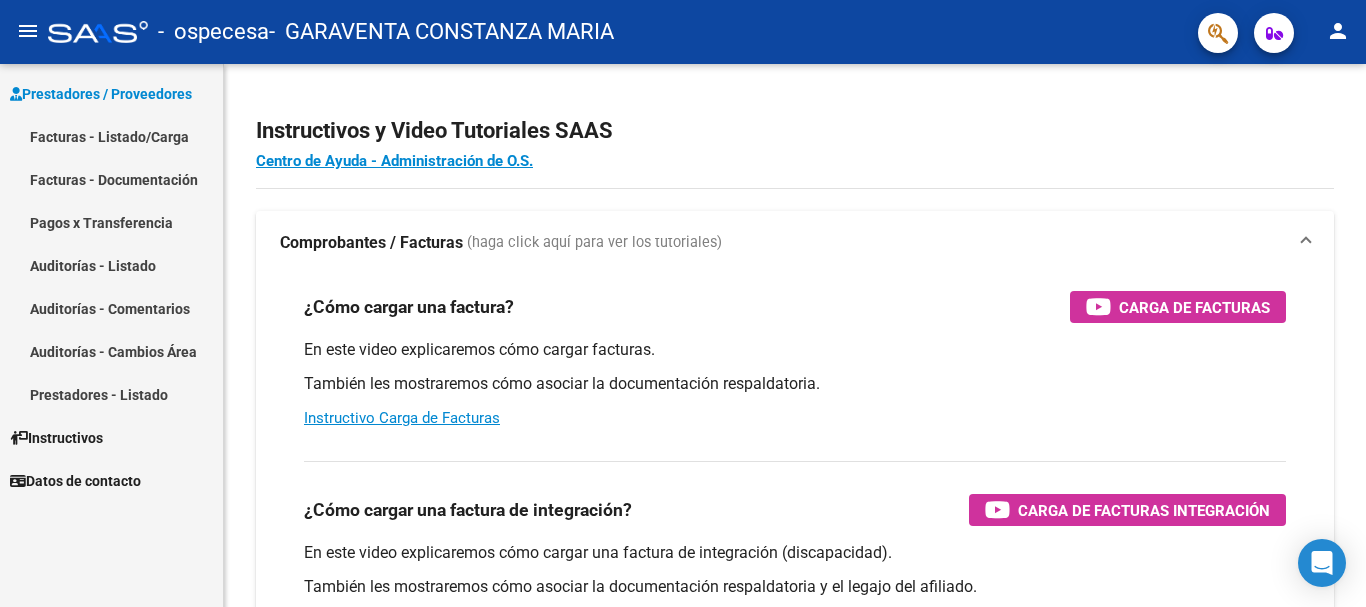 click on "Facturas - Listado/Carga" at bounding box center (111, 136) 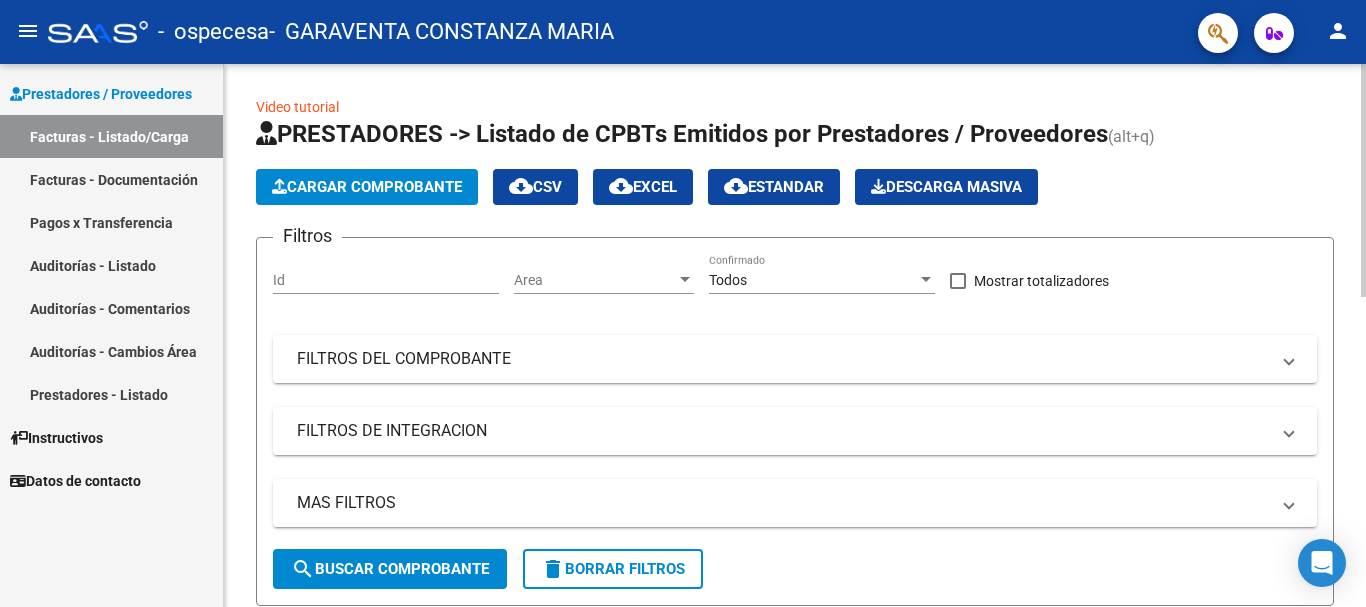 click on "Cargar Comprobante" 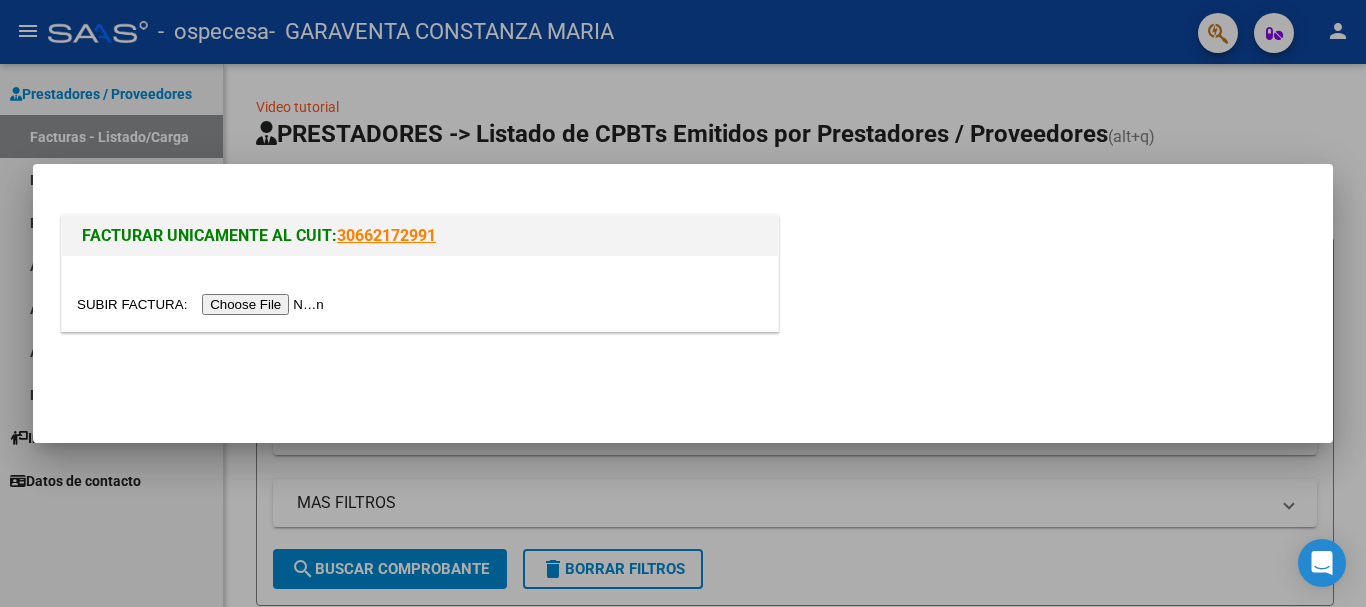 click at bounding box center [203, 304] 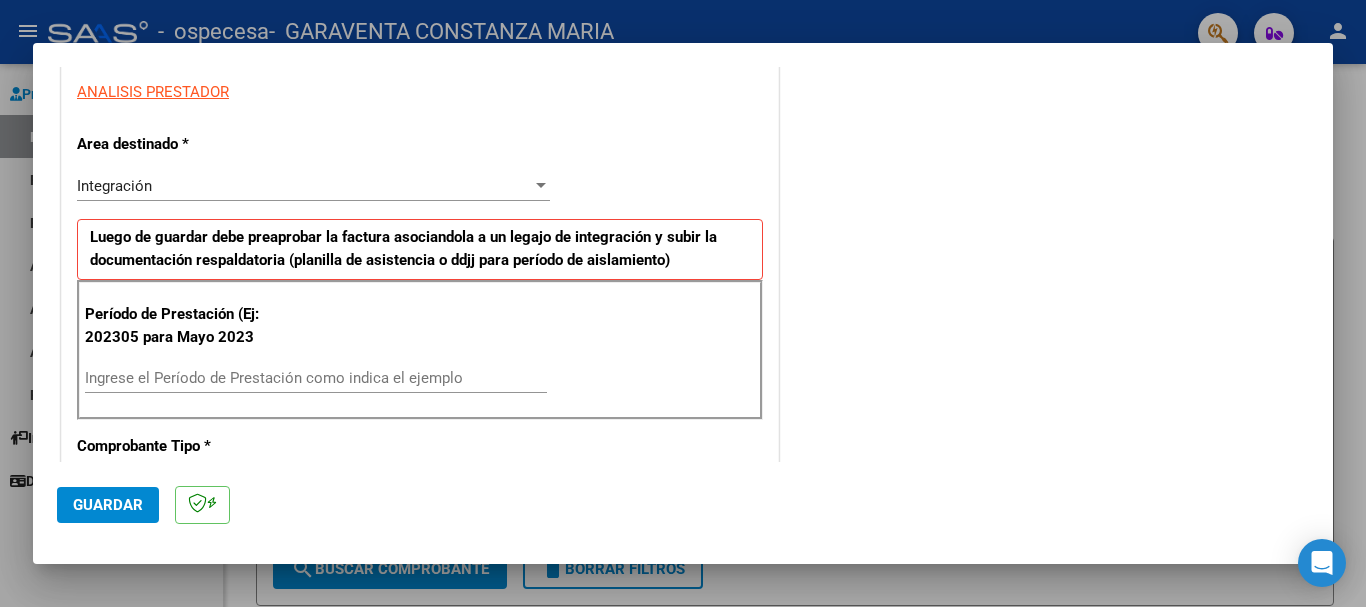 scroll, scrollTop: 400, scrollLeft: 0, axis: vertical 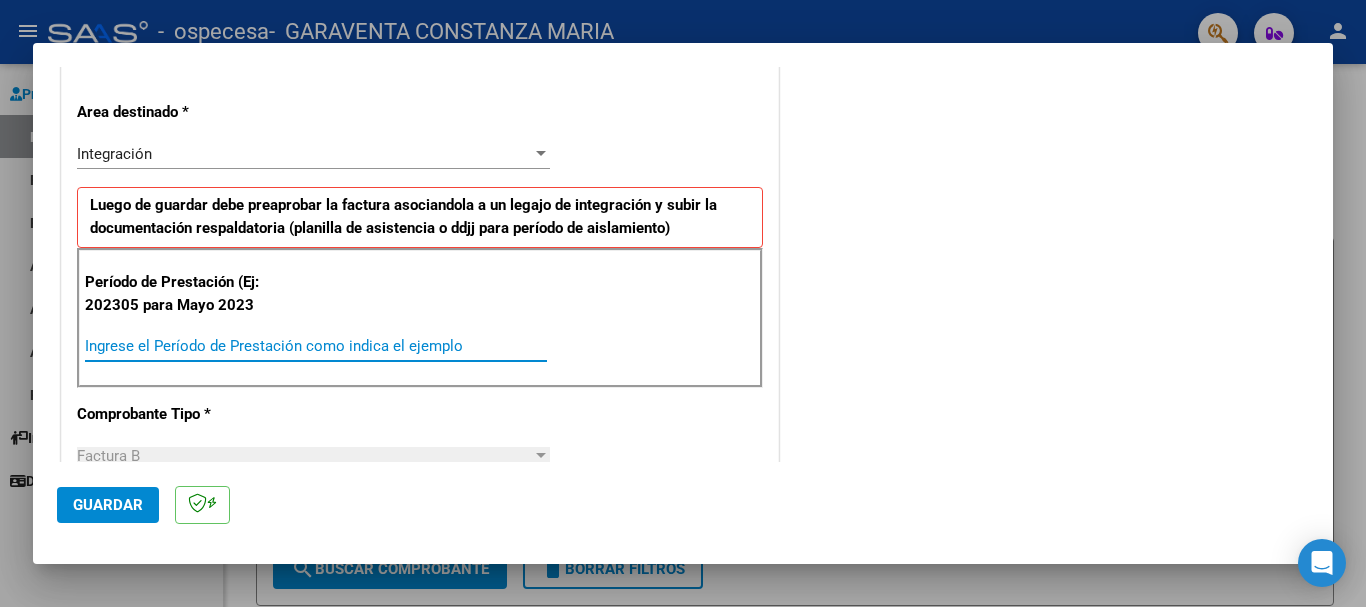 click on "Ingrese el Período de Prestación como indica el ejemplo" at bounding box center [316, 346] 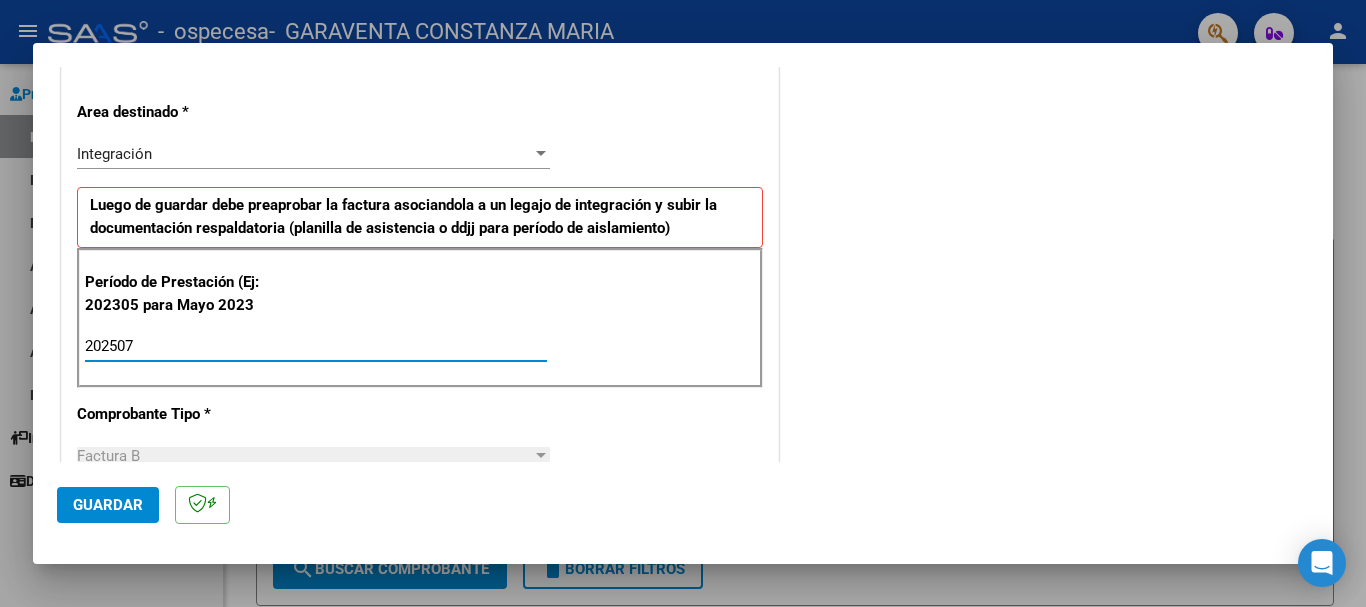 type on "202507" 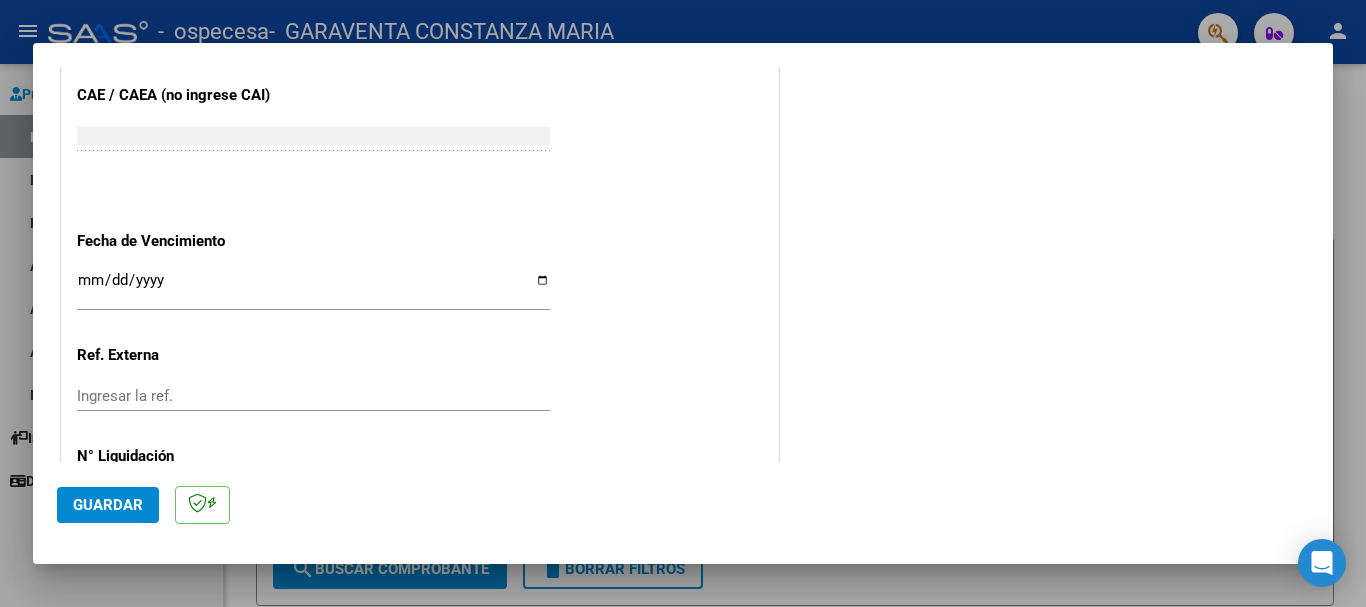 scroll, scrollTop: 1258, scrollLeft: 0, axis: vertical 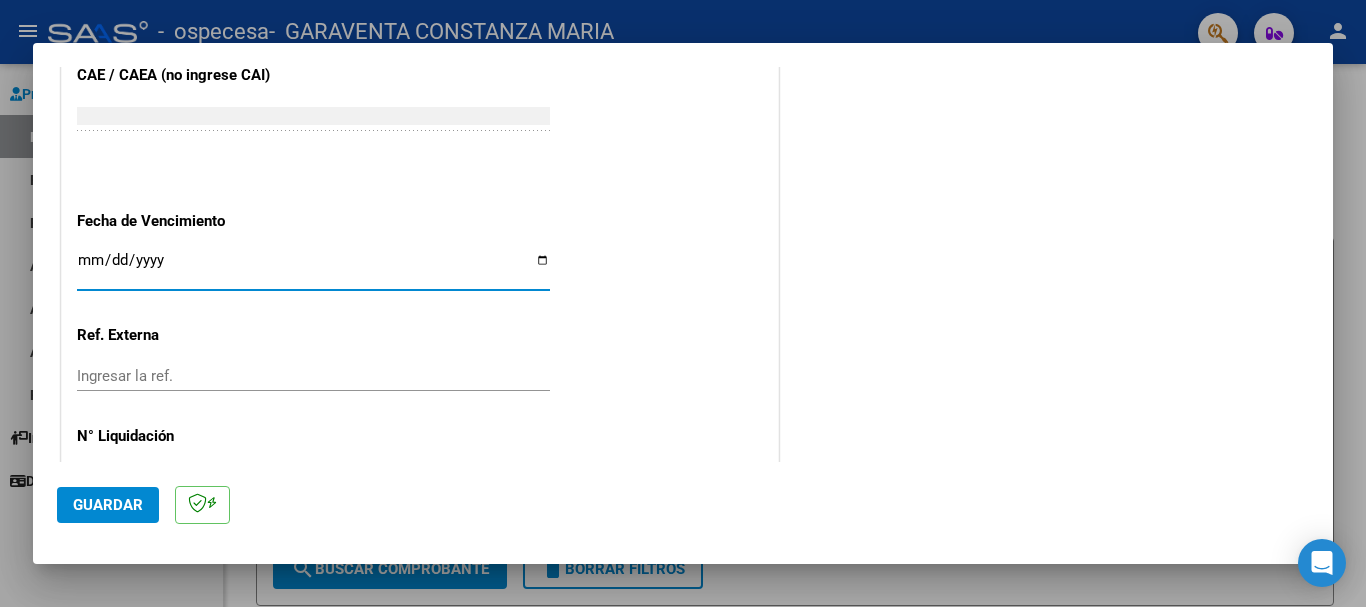 click on "Ingresar la fecha" at bounding box center (313, 268) 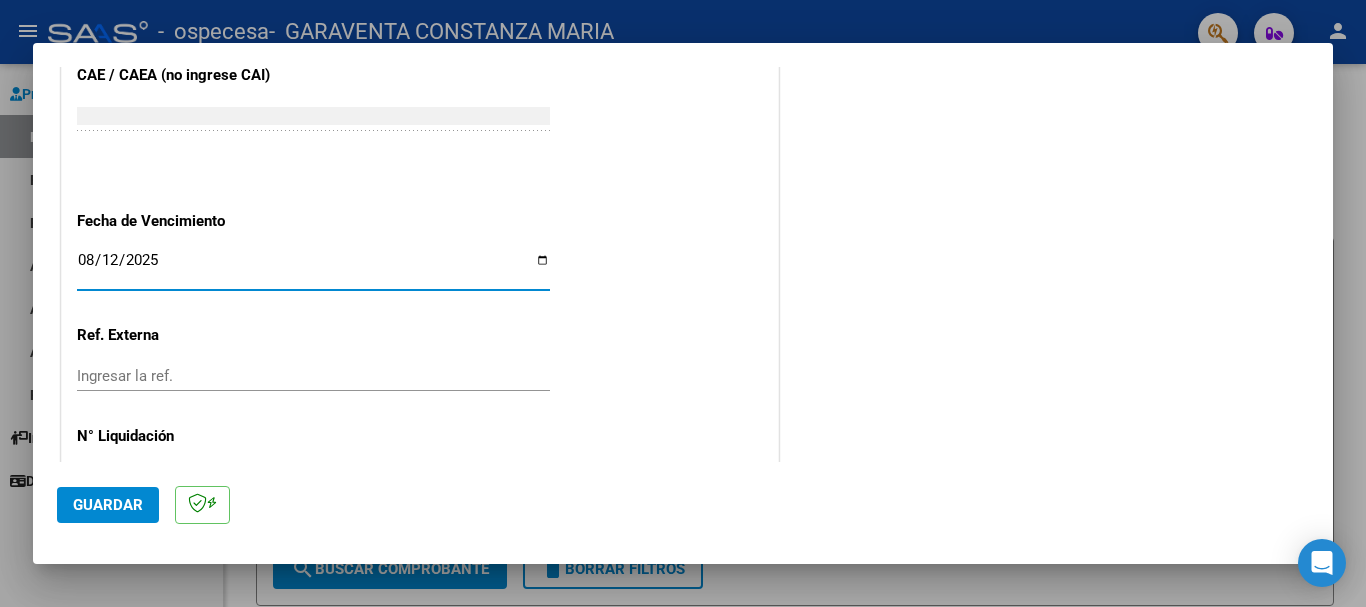 type on "2025-08-12" 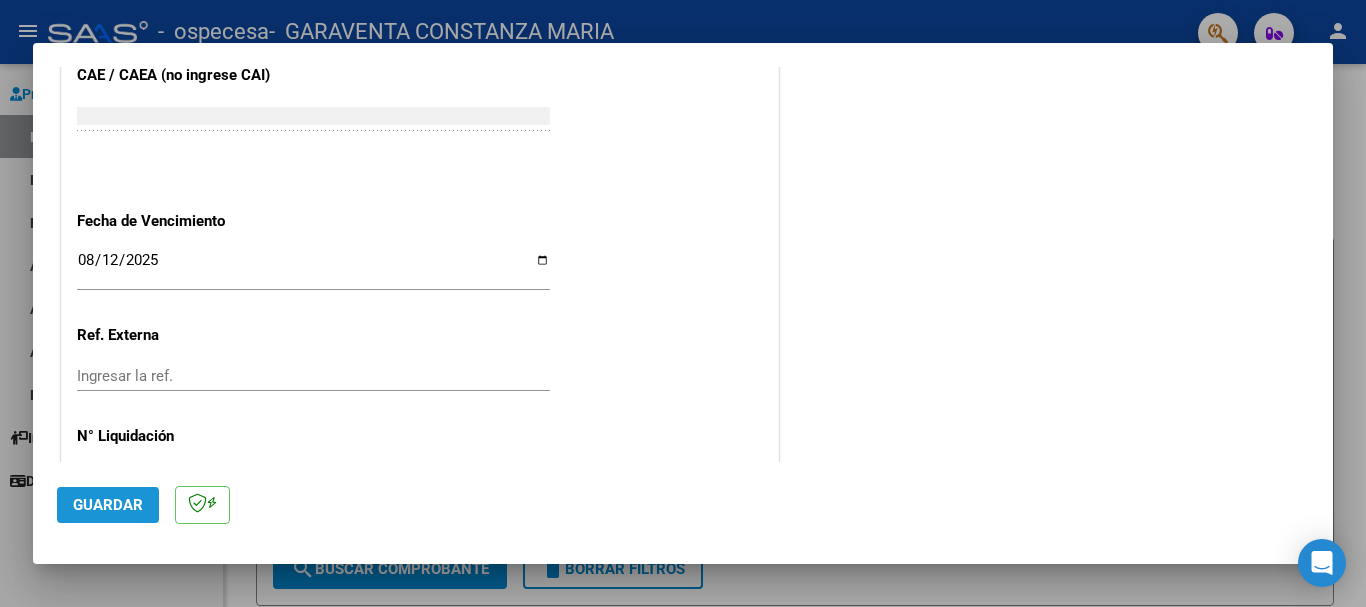 click on "Guardar" 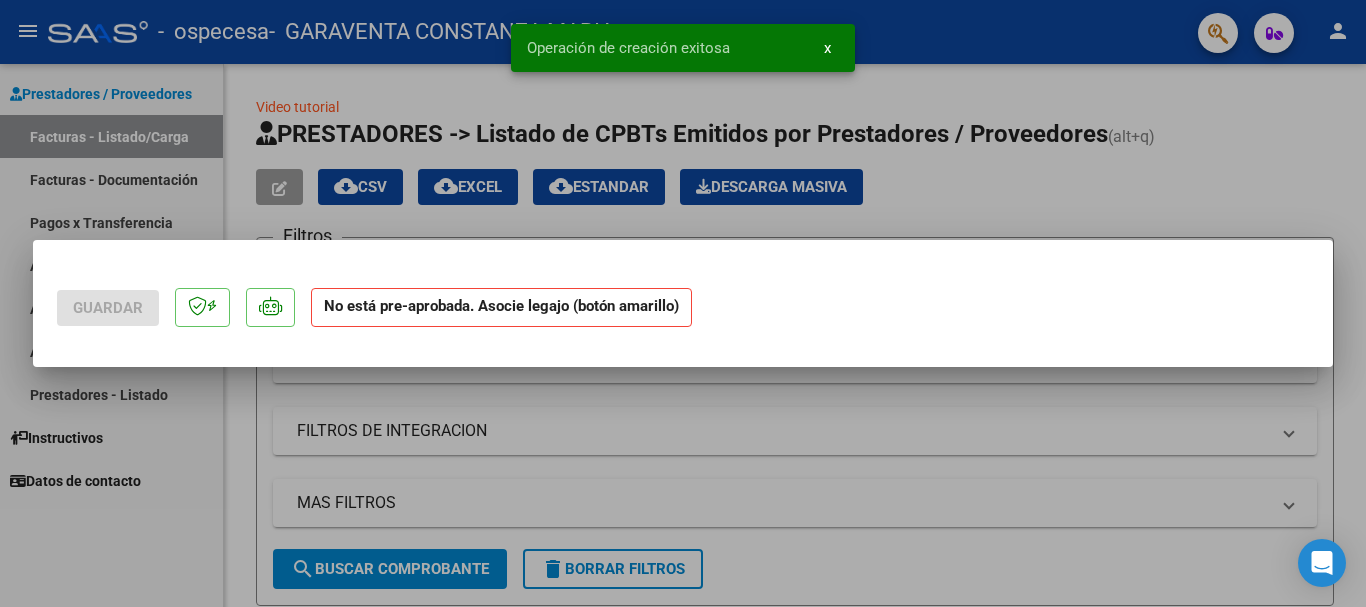 scroll, scrollTop: 0, scrollLeft: 0, axis: both 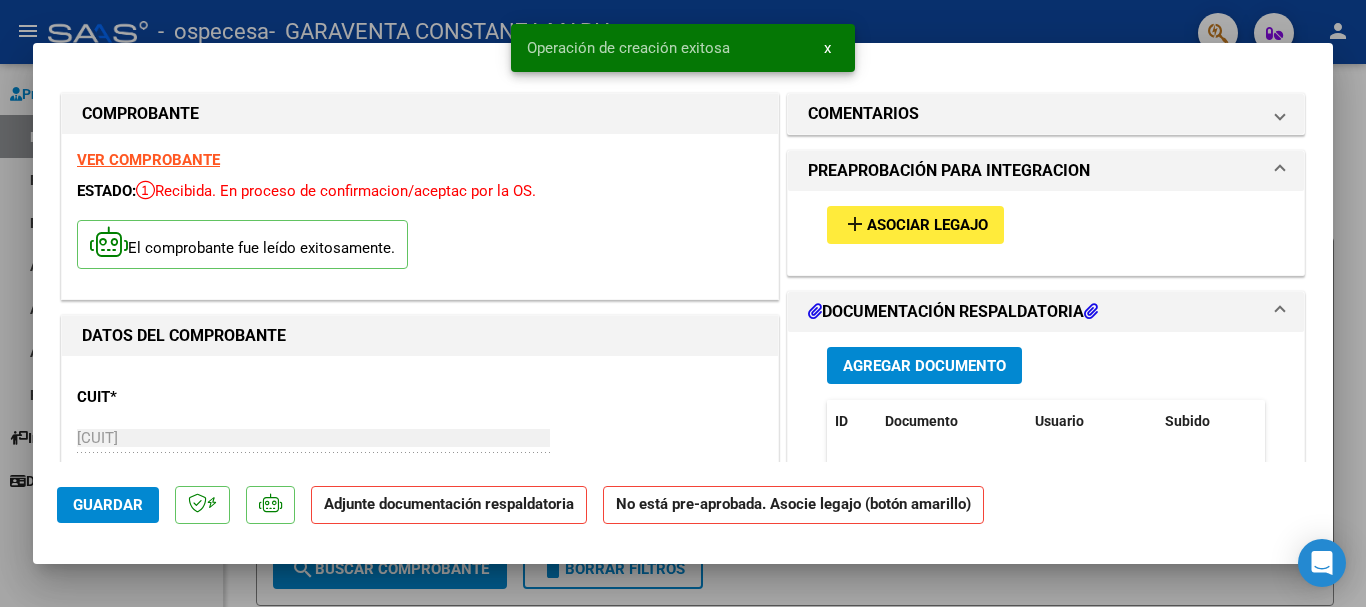 click on "Asociar Legajo" at bounding box center [927, 226] 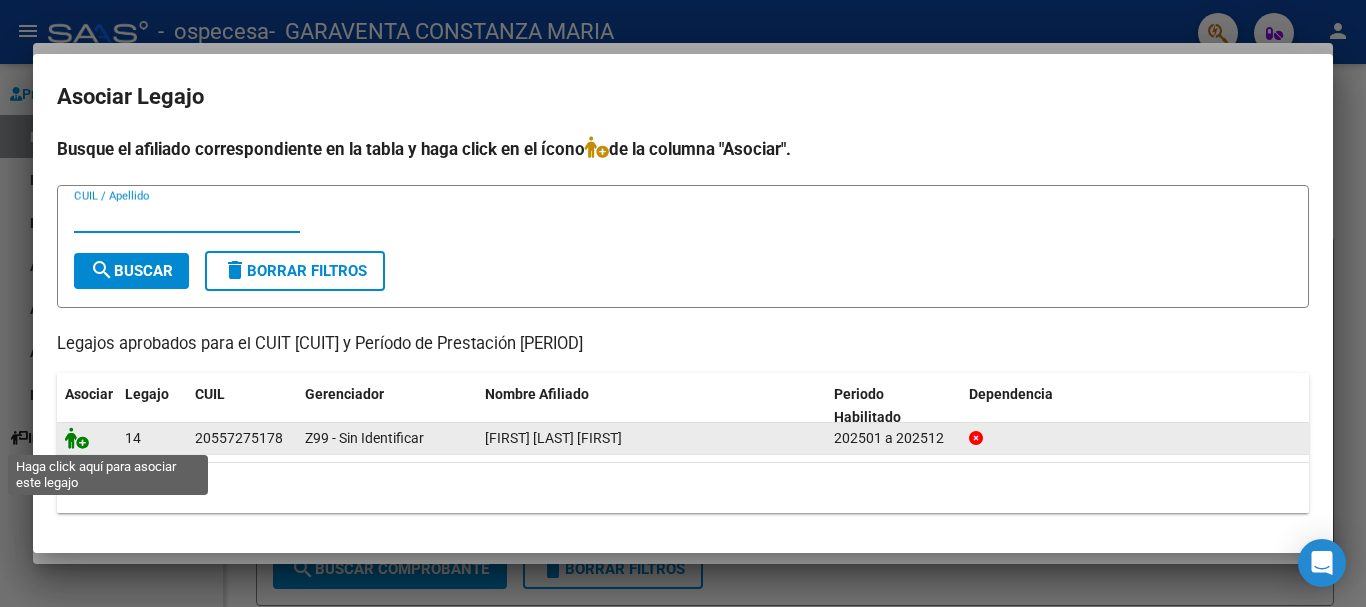 click 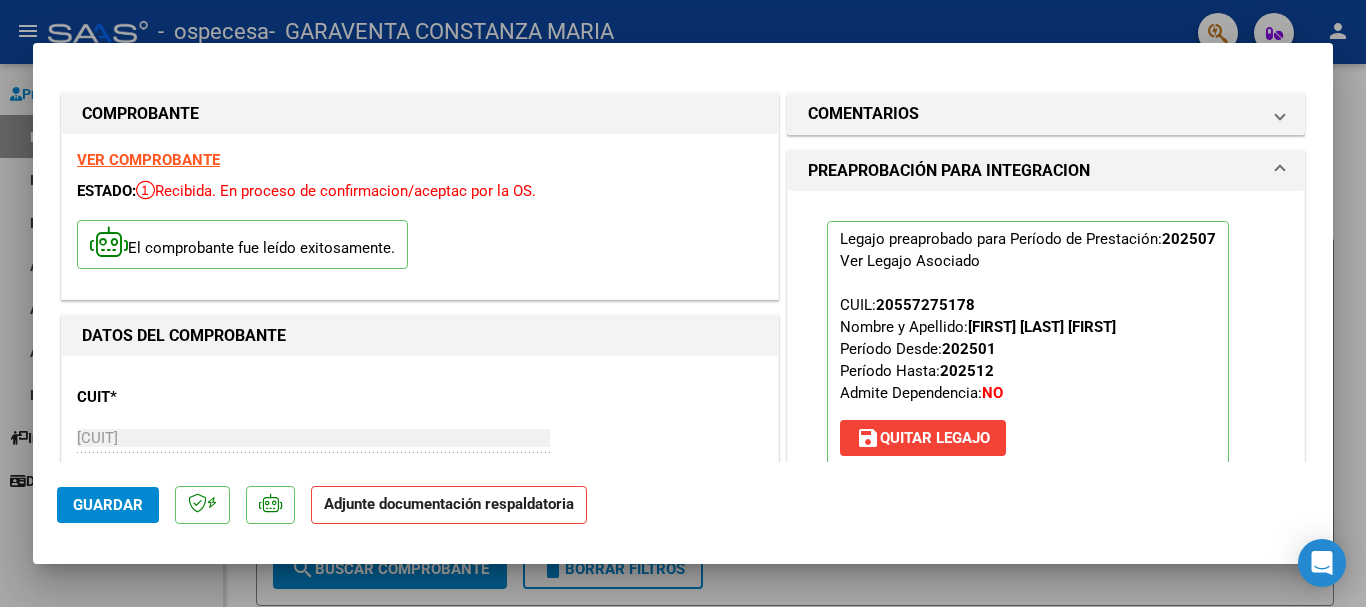 click at bounding box center [683, 303] 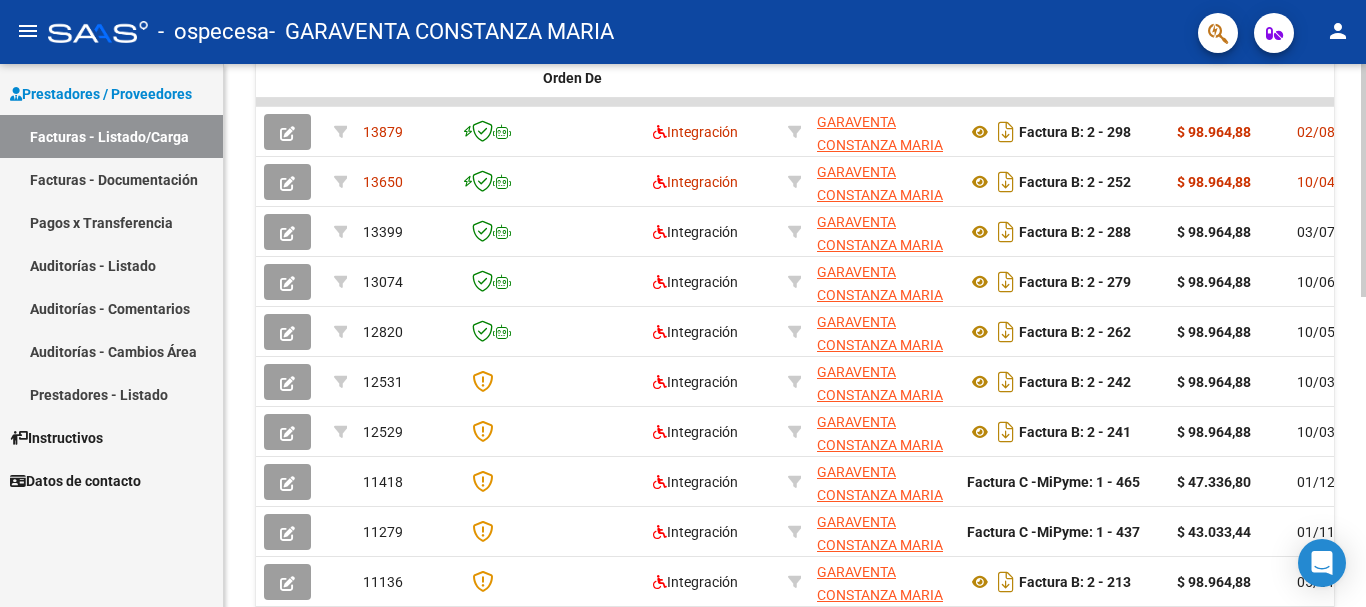 scroll, scrollTop: 725, scrollLeft: 0, axis: vertical 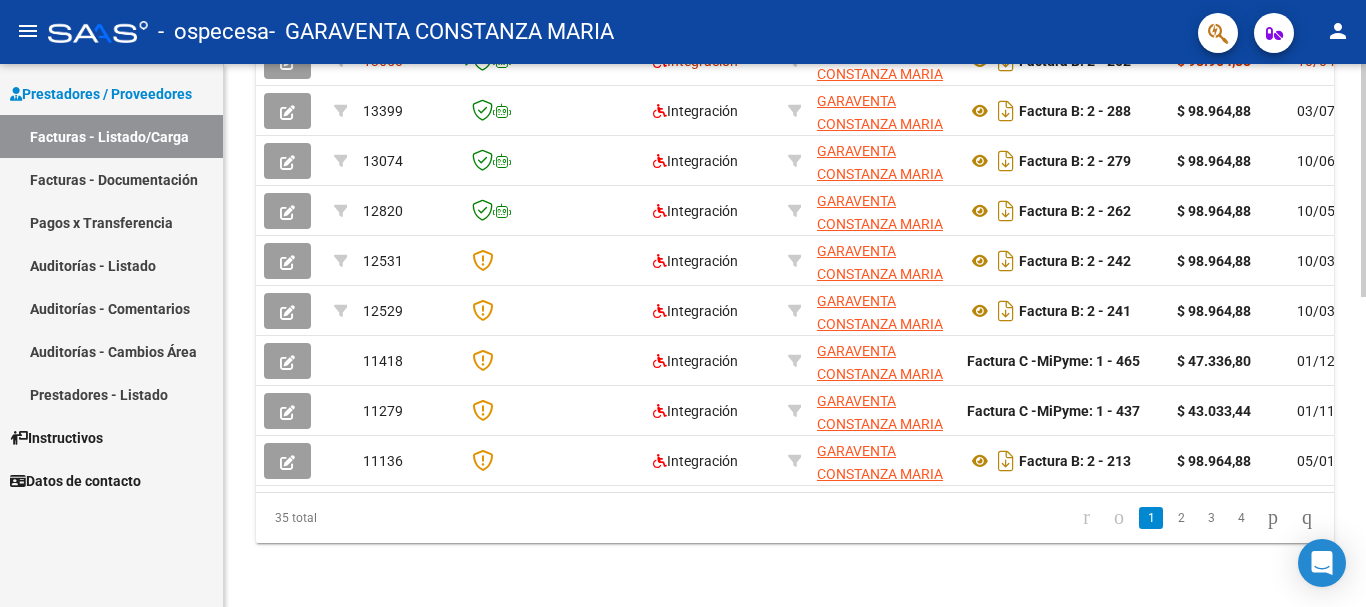 click 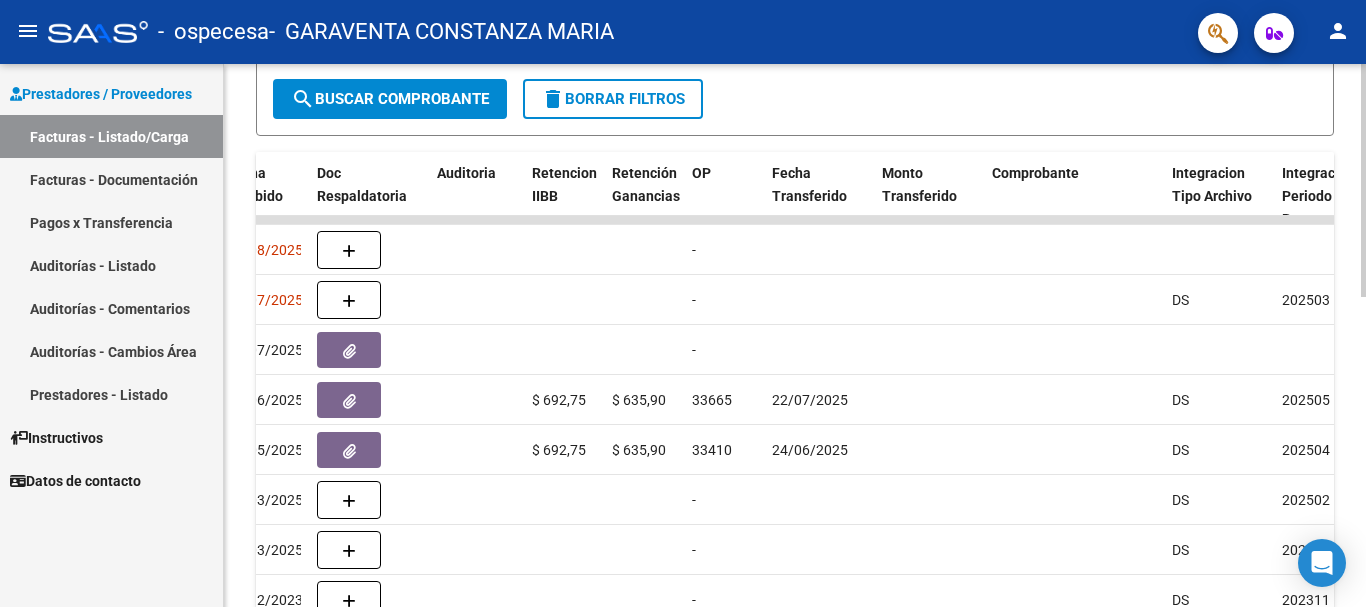 scroll, scrollTop: 468, scrollLeft: 0, axis: vertical 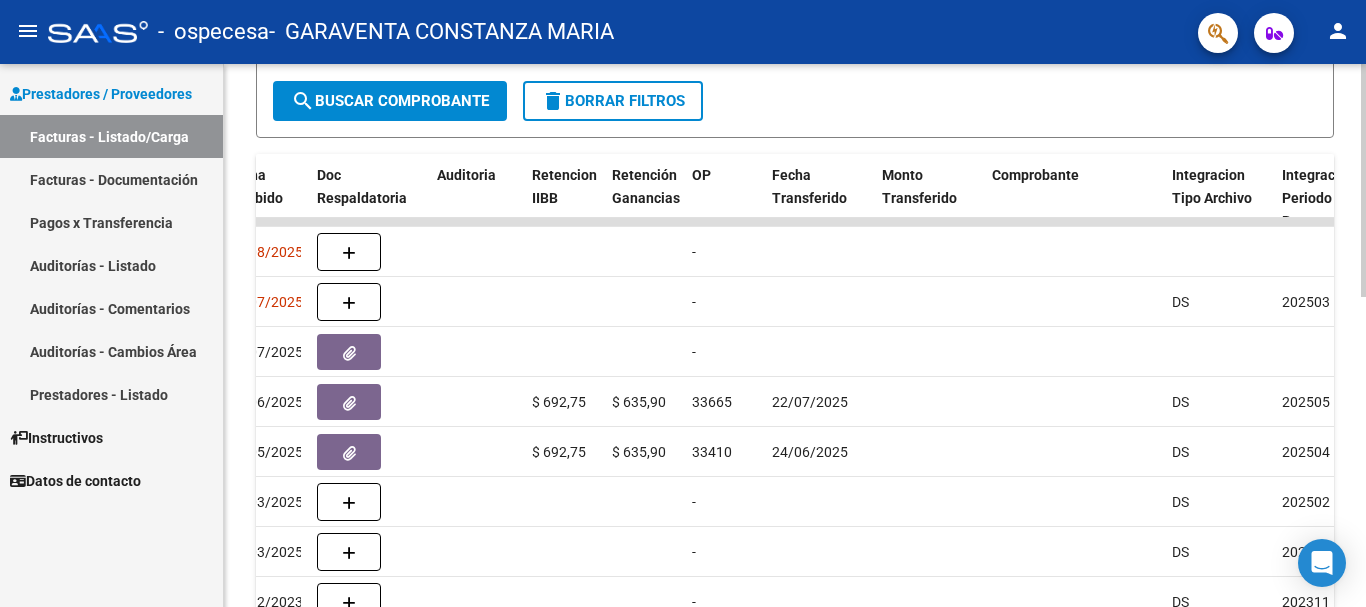 click on "Video tutorial   PRESTADORES -> Listado de CPBTs Emitidos por Prestadores / Proveedores (alt+q)   Cargar Comprobante
cloud_download  CSV  cloud_download  EXCEL  cloud_download  Estandar   Descarga Masiva
Filtros Id Area Area Todos Confirmado   Mostrar totalizadores   FILTROS DEL COMPROBANTE  Comprobante Tipo Comprobante Tipo Start date – End date Fec. Comprobante Desde / Hasta Días Emisión Desde(cant. días) Días Emisión Hasta(cant. días) CUIT / Razón Social Pto. Venta Nro. Comprobante Código SSS CAE Válido CAE Válido Todos Cargado Módulo Hosp. Todos Tiene facturacion Apócrifa Hospital Refes  FILTROS DE INTEGRACION  Período De Prestación Campos del Archivo de Rendición Devuelto x SSS (dr_envio) Todos Rendido x SSS (dr_envio) Tipo de Registro Tipo de Registro Período Presentación Período Presentación Campos del Legajo Asociado (preaprobación) Afiliado Legajo (cuil/nombre) Todos Solo facturas preaprobadas  MAS FILTROS  Todos Con Doc. Respaldatoria Todos Con Trazabilidad Todos – – 3" 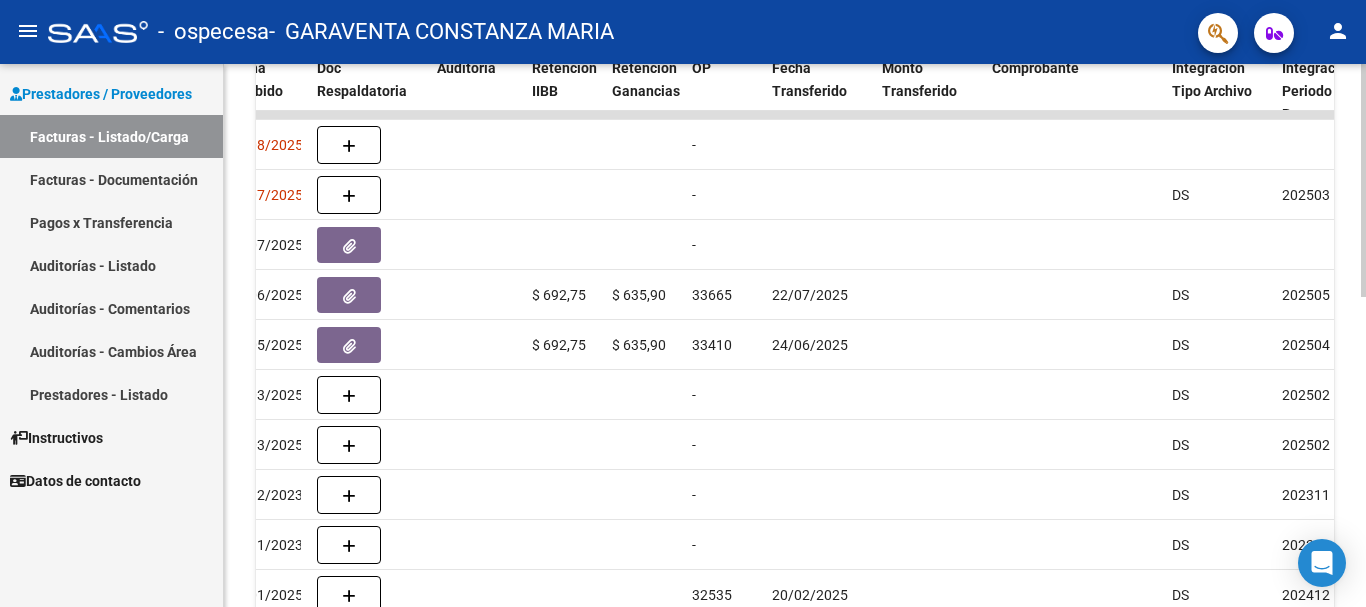 click 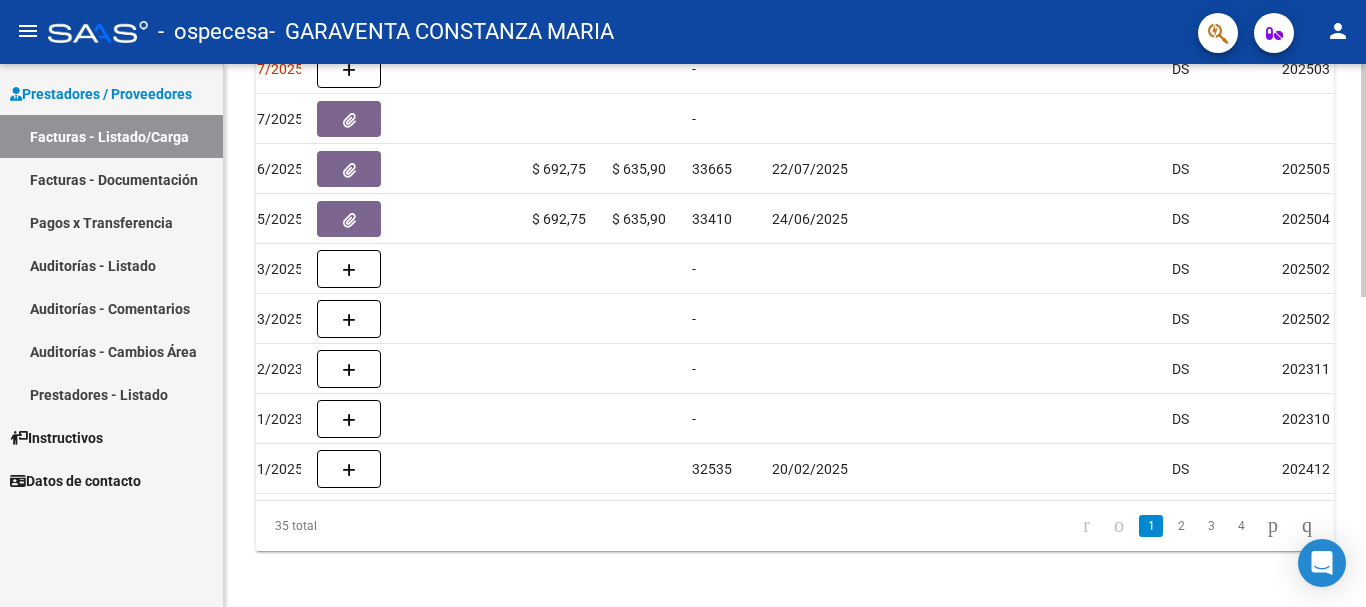 scroll, scrollTop: 715, scrollLeft: 0, axis: vertical 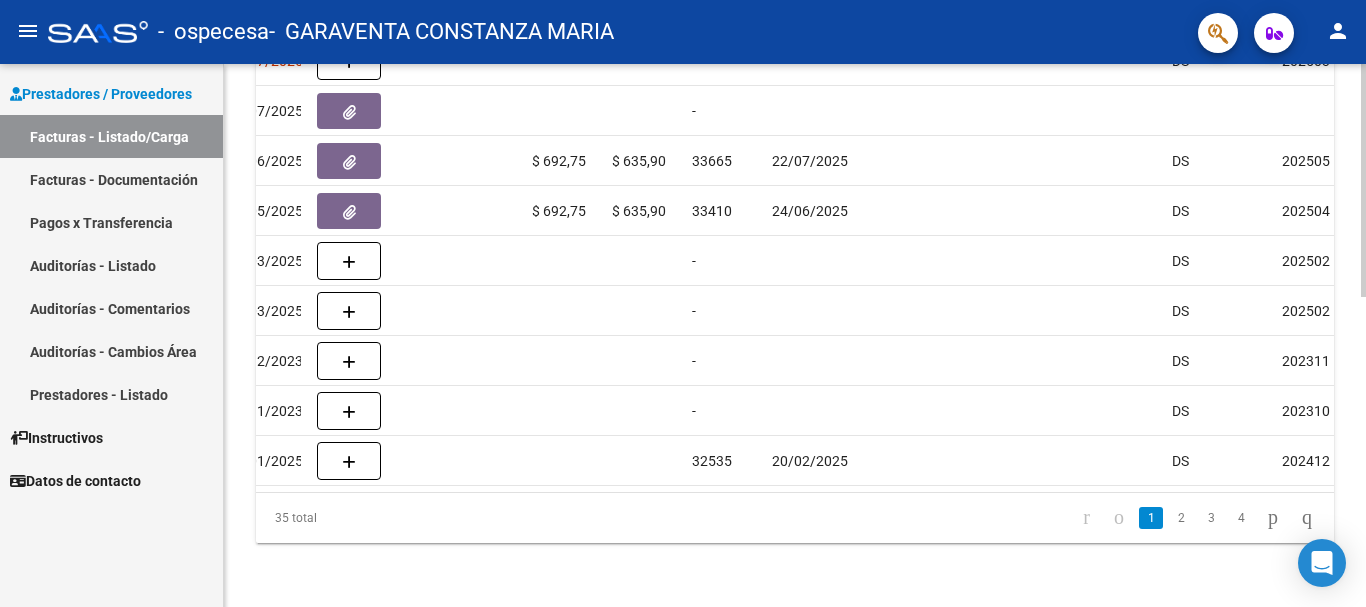 click 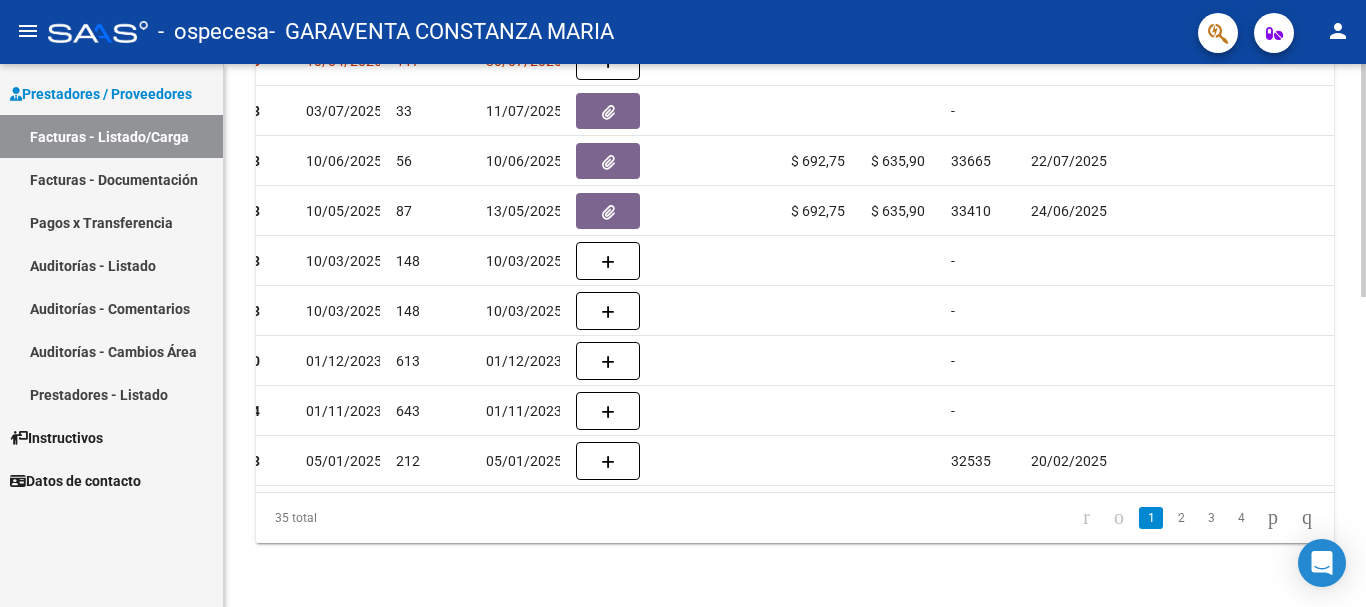 scroll, scrollTop: 0, scrollLeft: 983, axis: horizontal 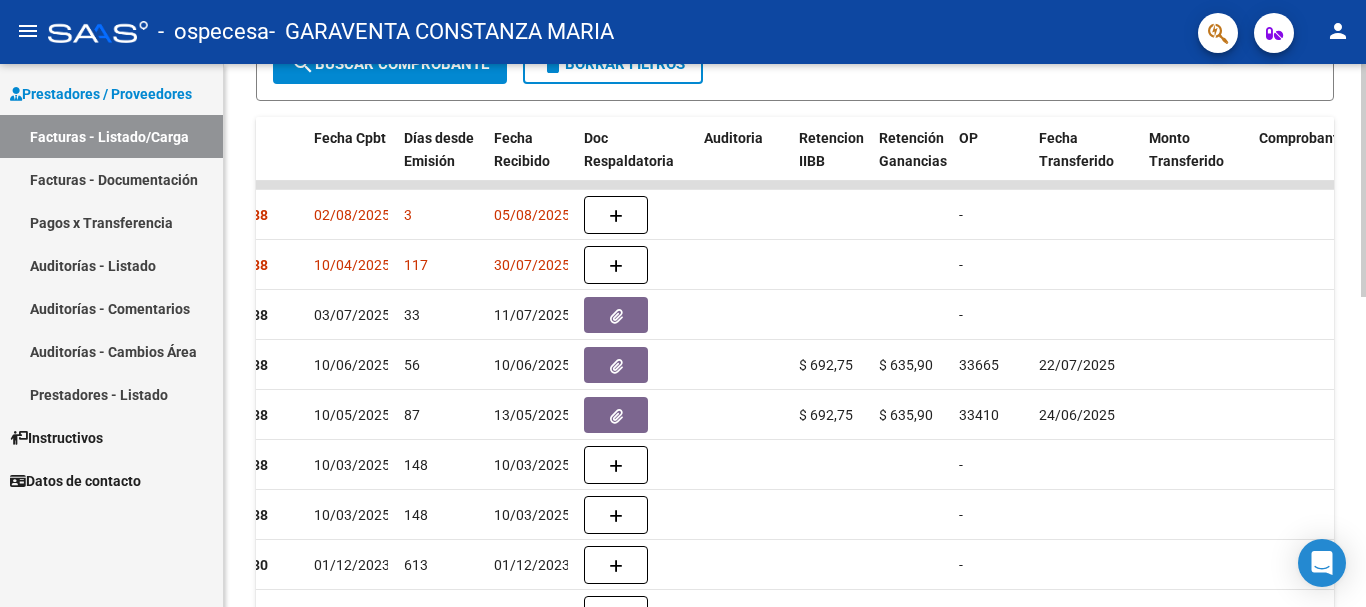 click on "Video tutorial   PRESTADORES -> Listado de CPBTs Emitidos por Prestadores / Proveedores (alt+q)   Cargar Comprobante
cloud_download  CSV  cloud_download  EXCEL  cloud_download  Estandar   Descarga Masiva
Filtros Id Area Area Todos Confirmado   Mostrar totalizadores   FILTROS DEL COMPROBANTE  Comprobante Tipo Comprobante Tipo Start date – End date Fec. Comprobante Desde / Hasta Días Emisión Desde(cant. días) Días Emisión Hasta(cant. días) CUIT / Razón Social Pto. Venta Nro. Comprobante Código SSS CAE Válido CAE Válido Todos Cargado Módulo Hosp. Todos Tiene facturacion Apócrifa Hospital Refes  FILTROS DE INTEGRACION  Período De Prestación Campos del Archivo de Rendición Devuelto x SSS (dr_envio) Todos Rendido x SSS (dr_envio) Tipo de Registro Tipo de Registro Período Presentación Período Presentación Campos del Legajo Asociado (preaprobación) Afiliado Legajo (cuil/nombre) Todos Solo facturas preaprobadas  MAS FILTROS  Todos Con Doc. Respaldatoria Todos Con Trazabilidad Todos – – 3" 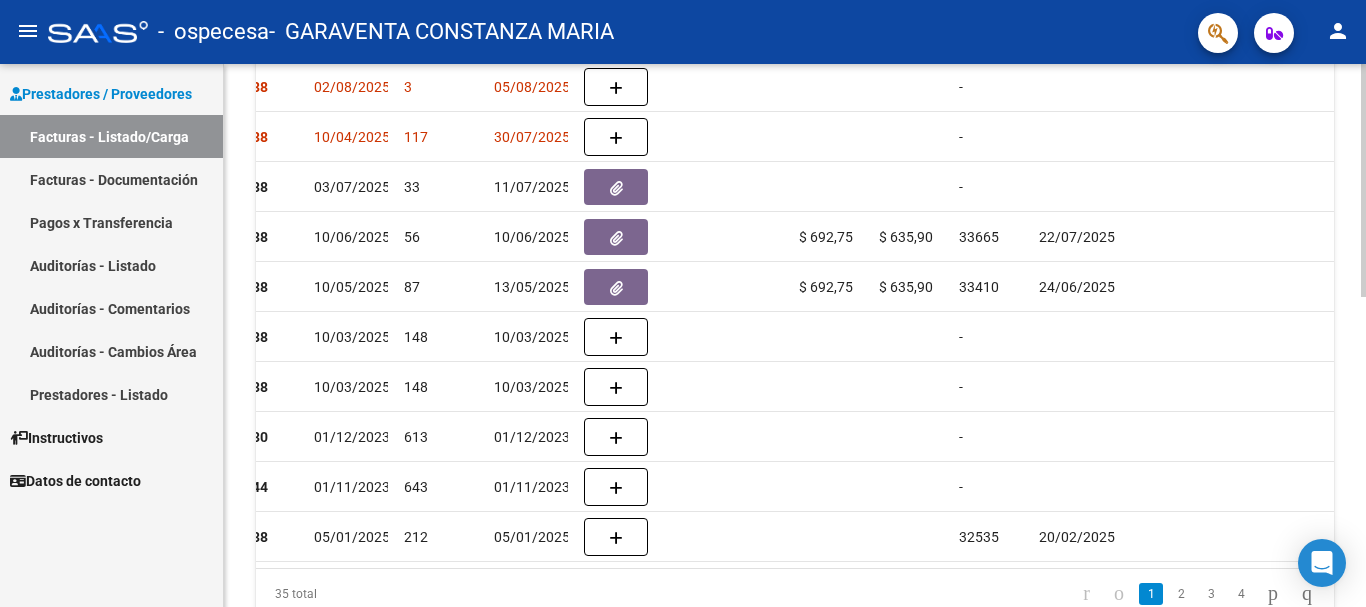 scroll, scrollTop: 652, scrollLeft: 0, axis: vertical 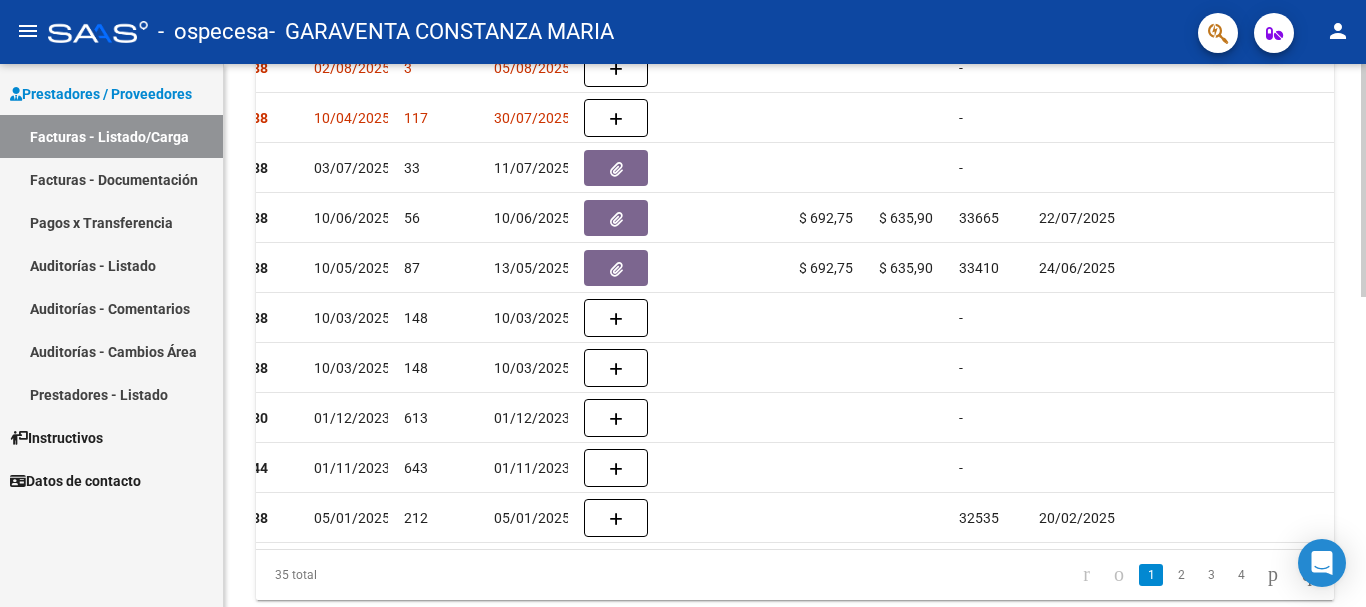 click 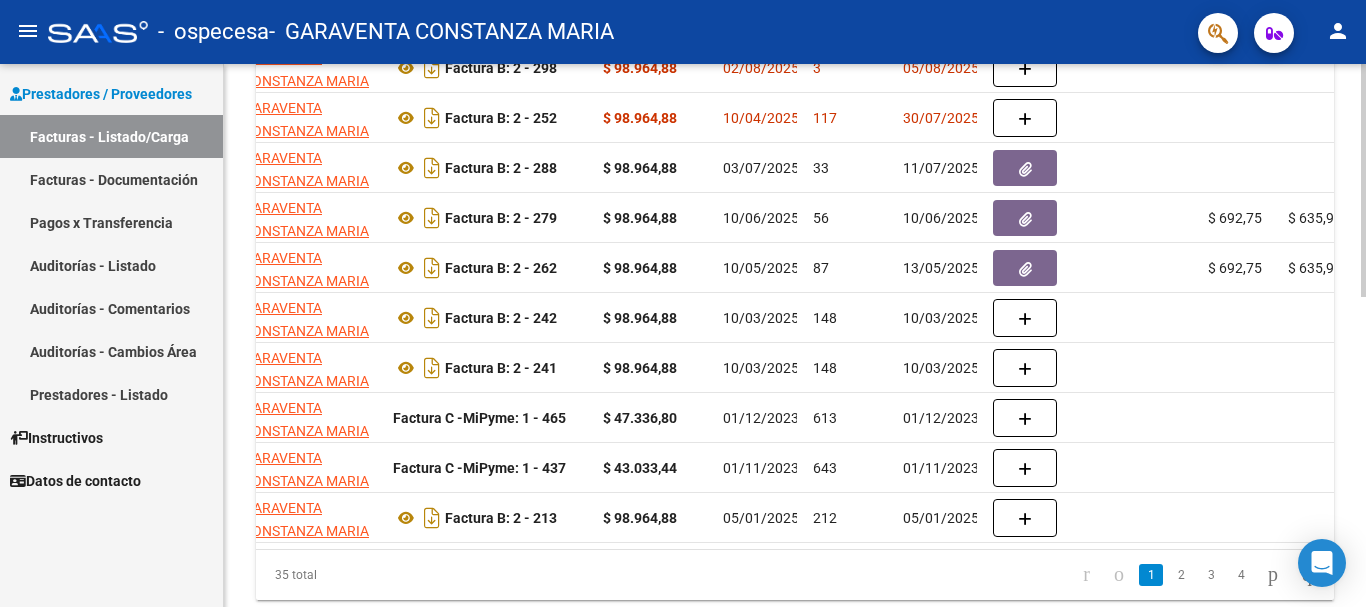 scroll, scrollTop: 0, scrollLeft: 566, axis: horizontal 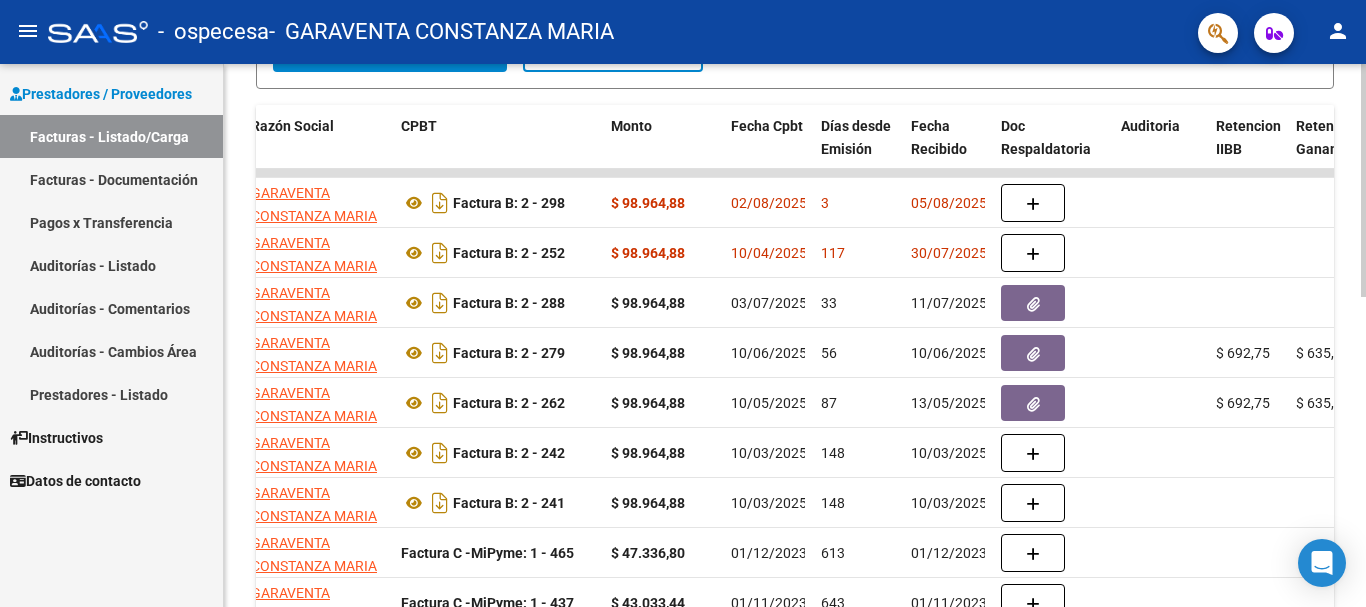 click 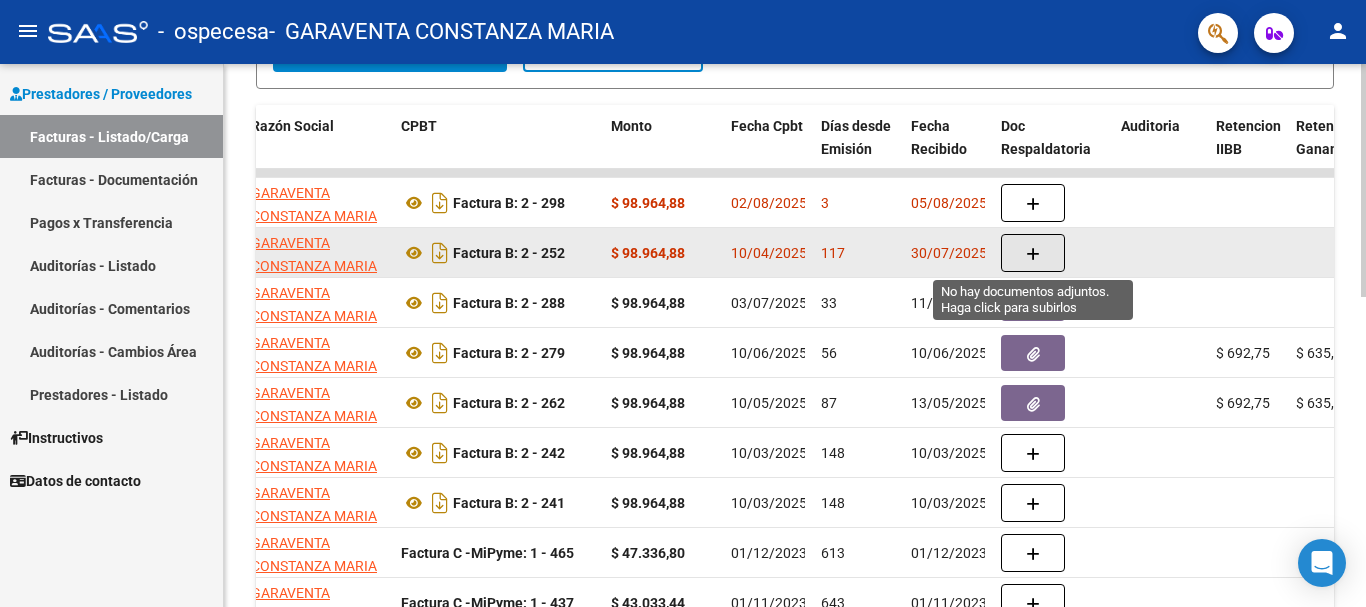 click 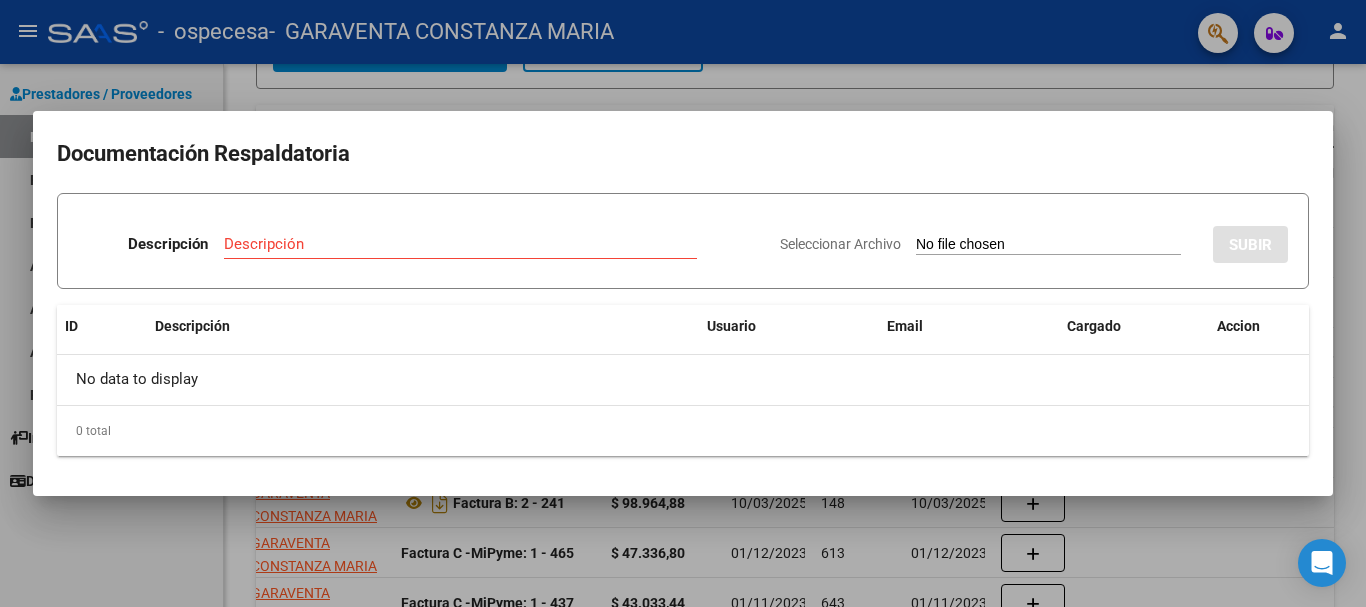 click at bounding box center (683, 303) 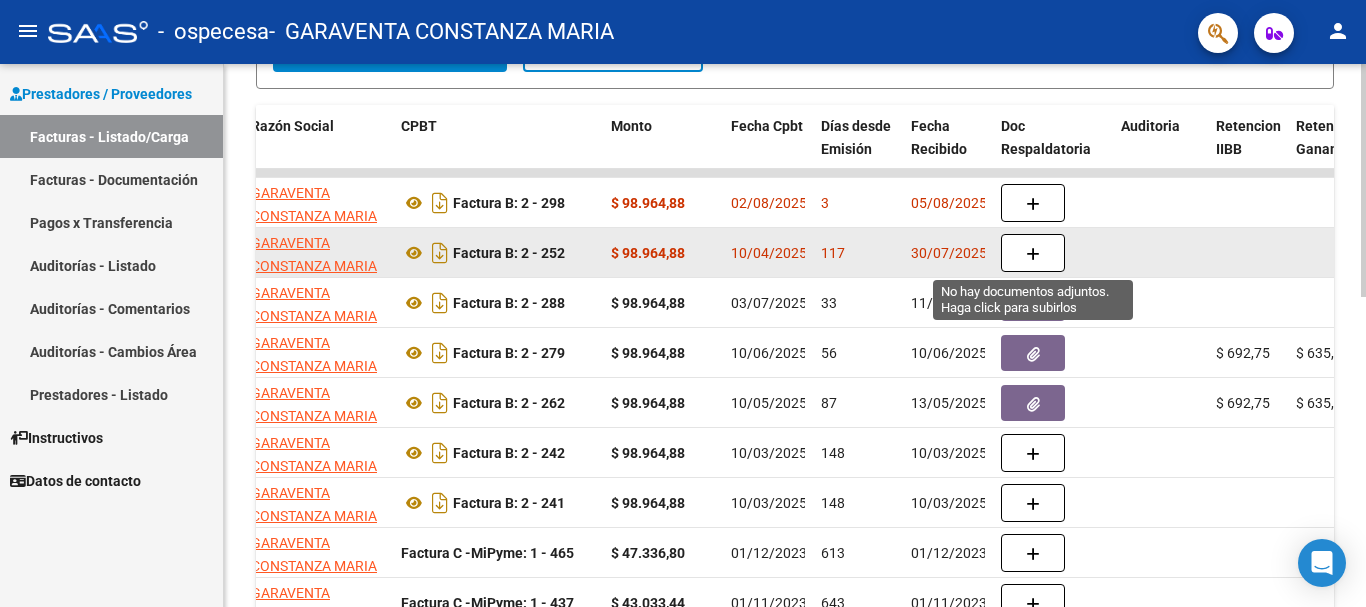 click 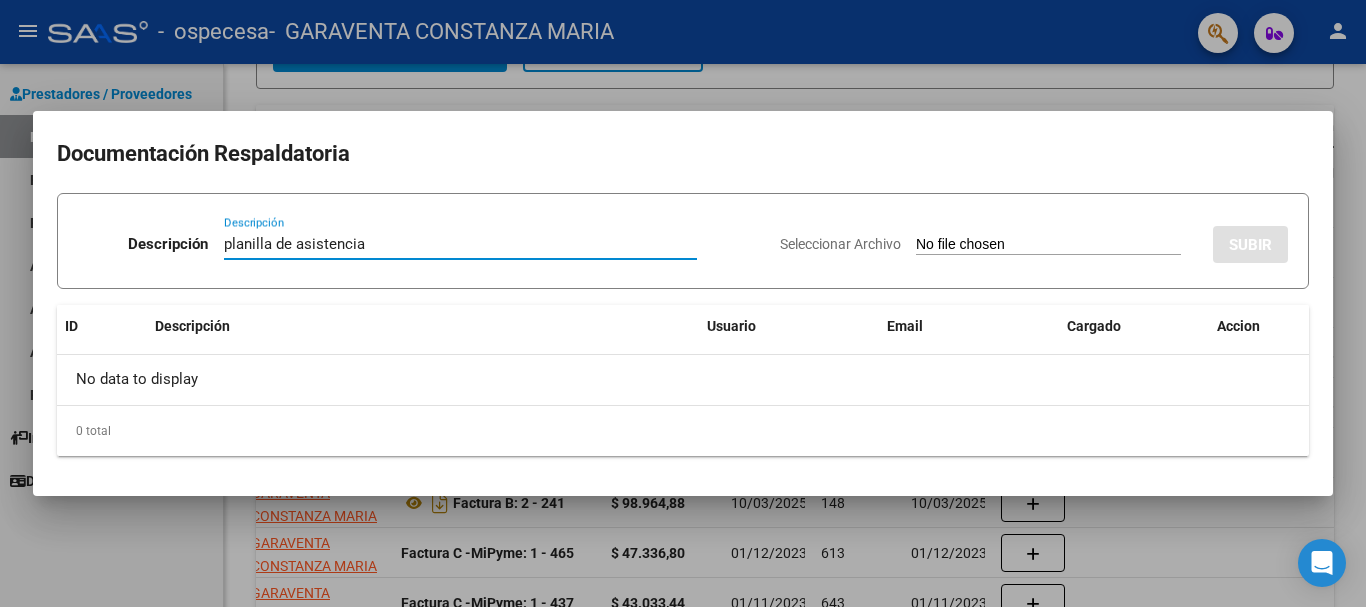 type on "planilla de asistencia" 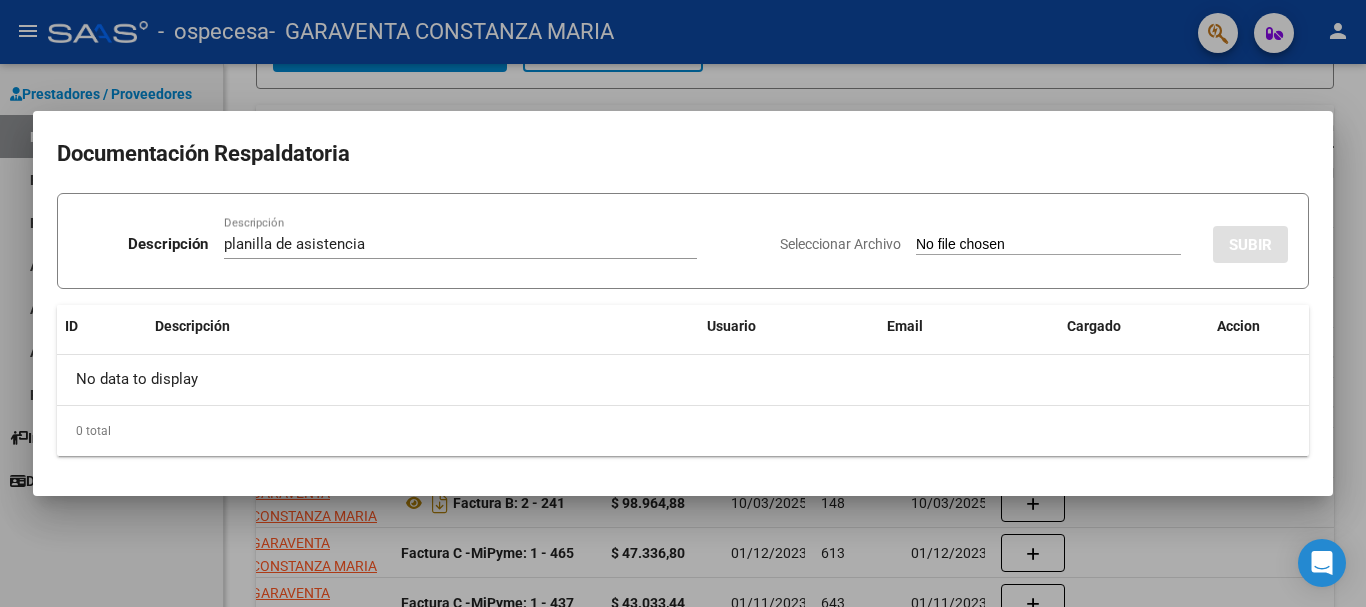 click on "Seleccionar Archivo" at bounding box center (1048, 245) 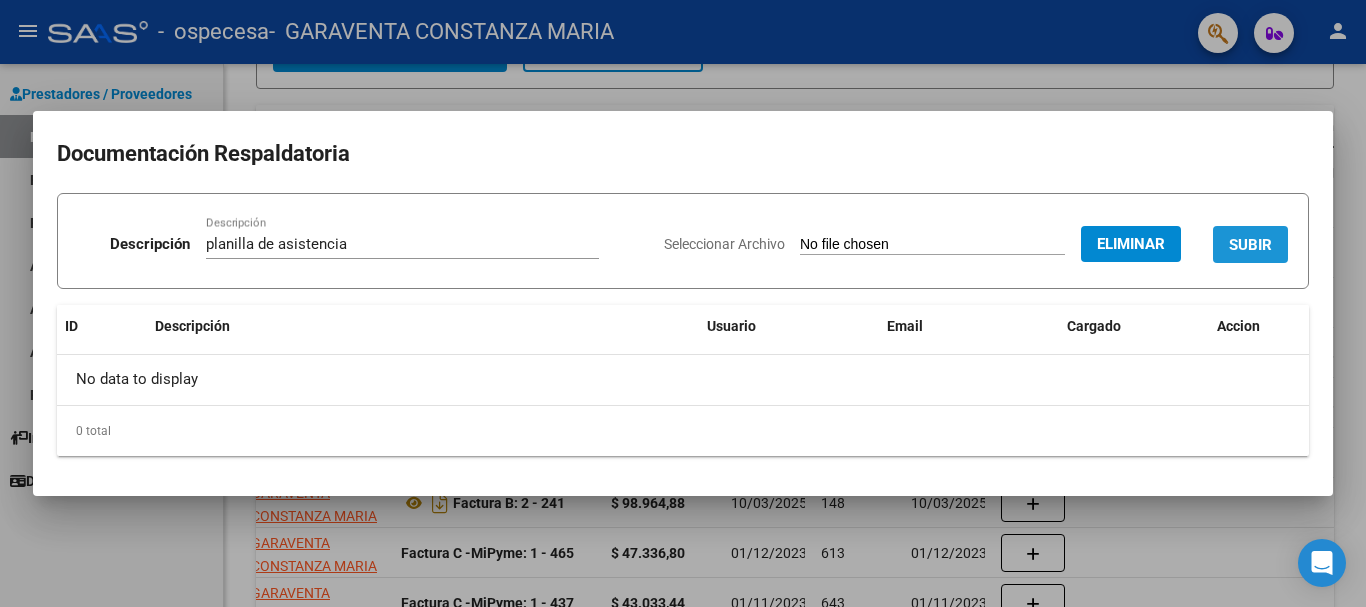 click on "SUBIR" at bounding box center [1250, 245] 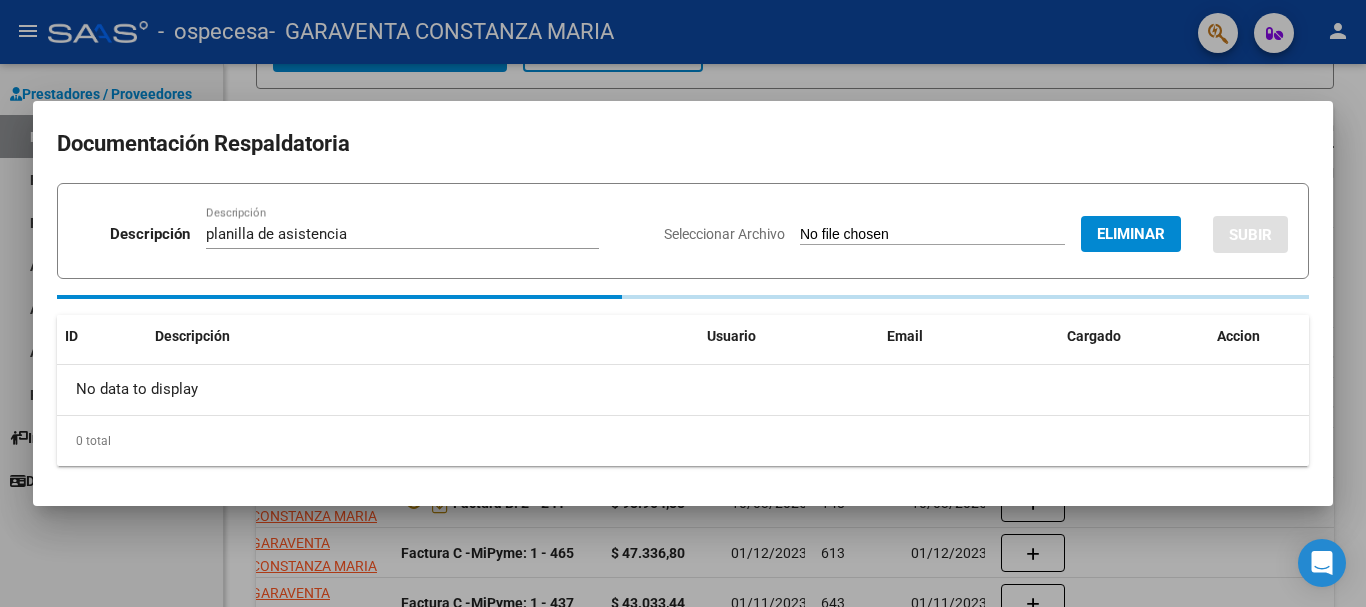type 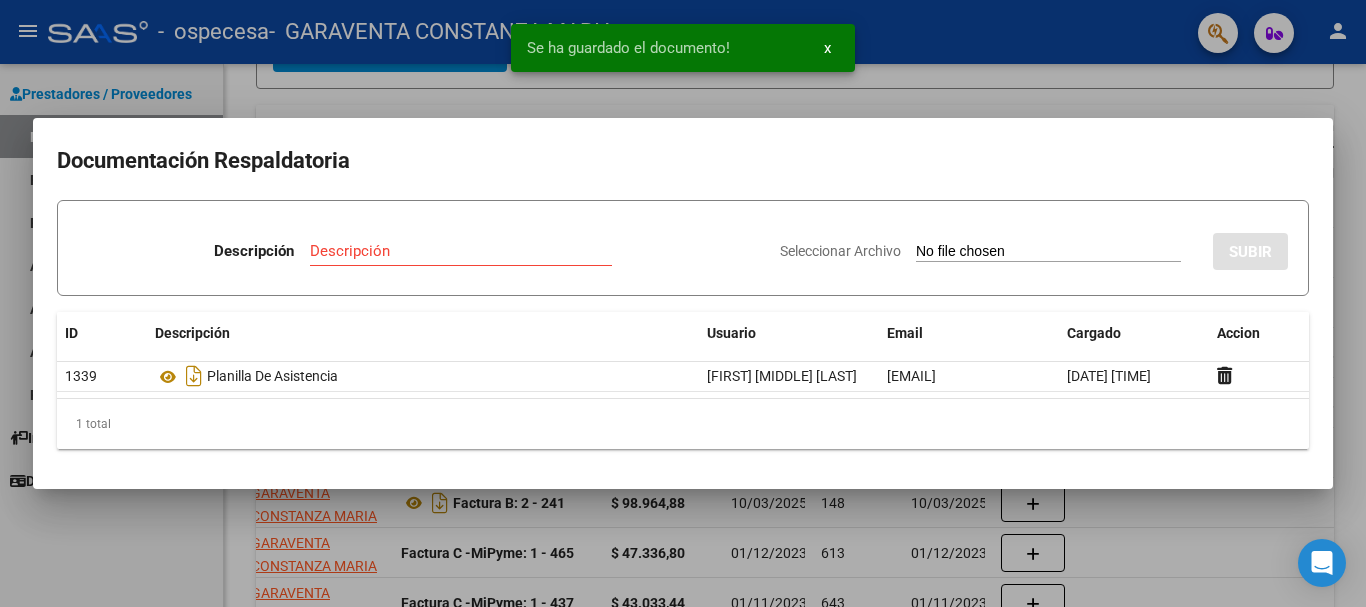click at bounding box center [683, 303] 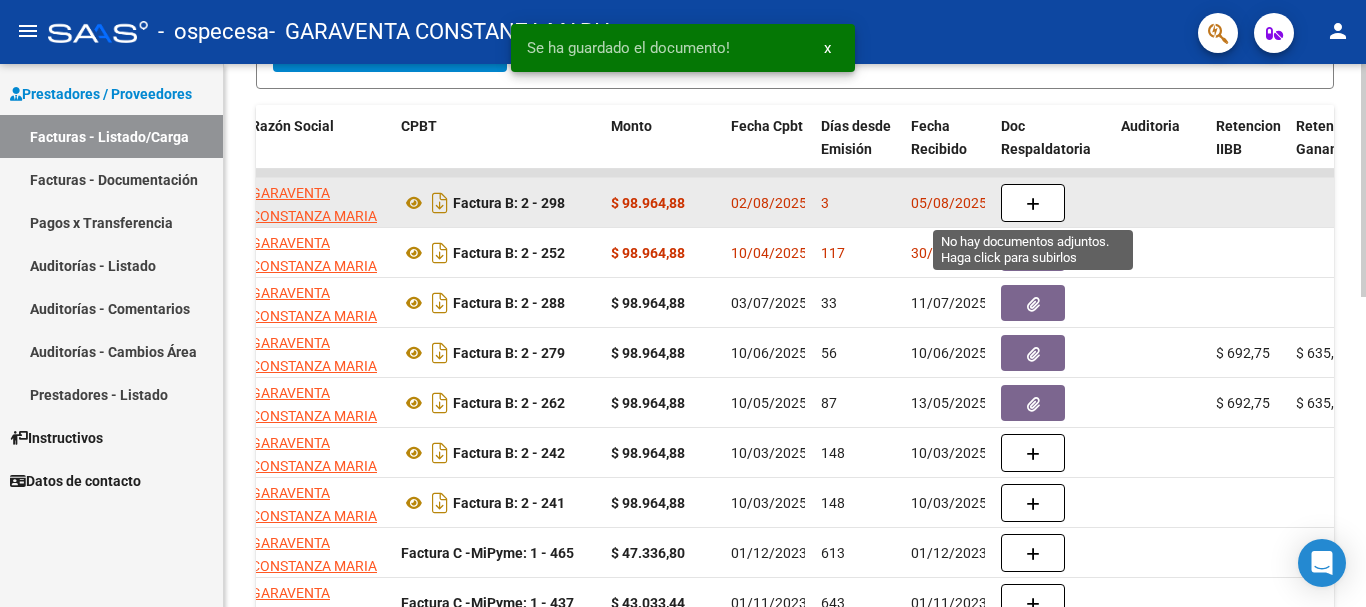 click 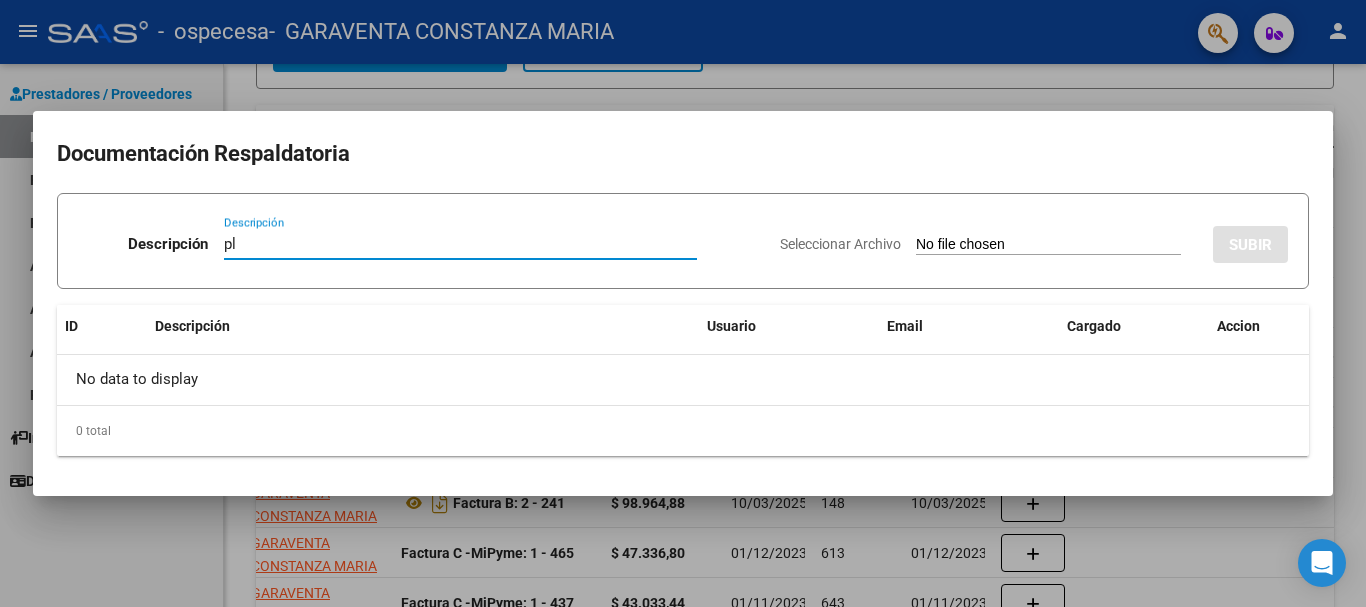 type on "p" 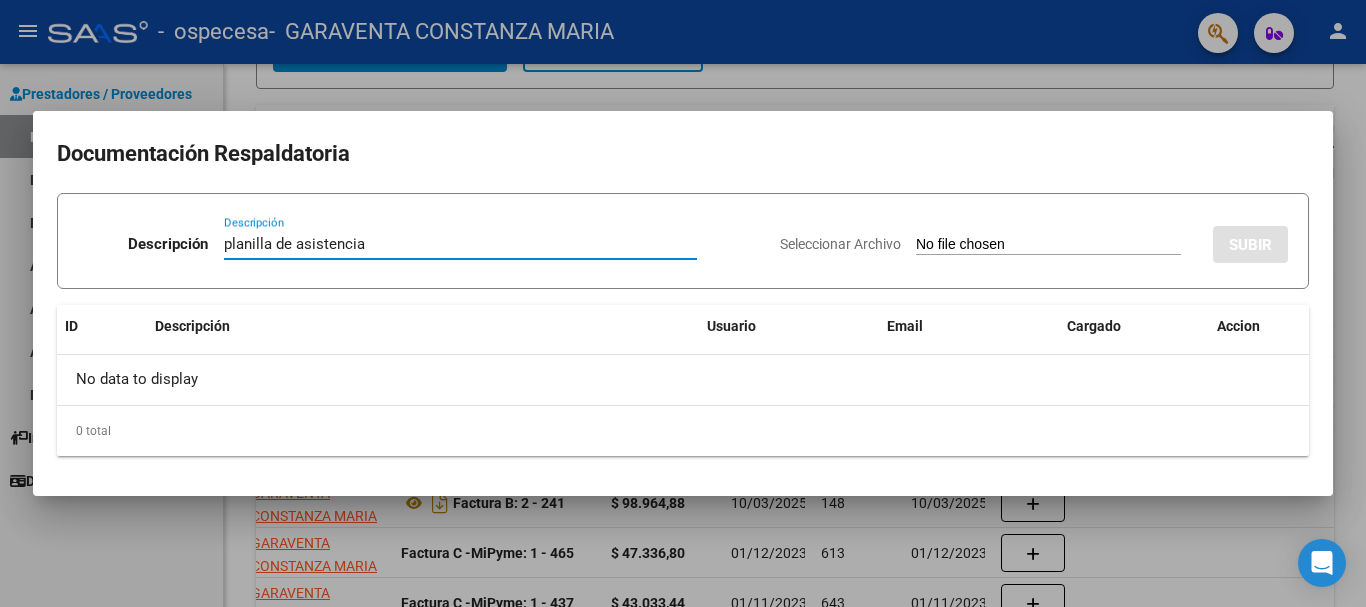 type on "planilla de asistencia" 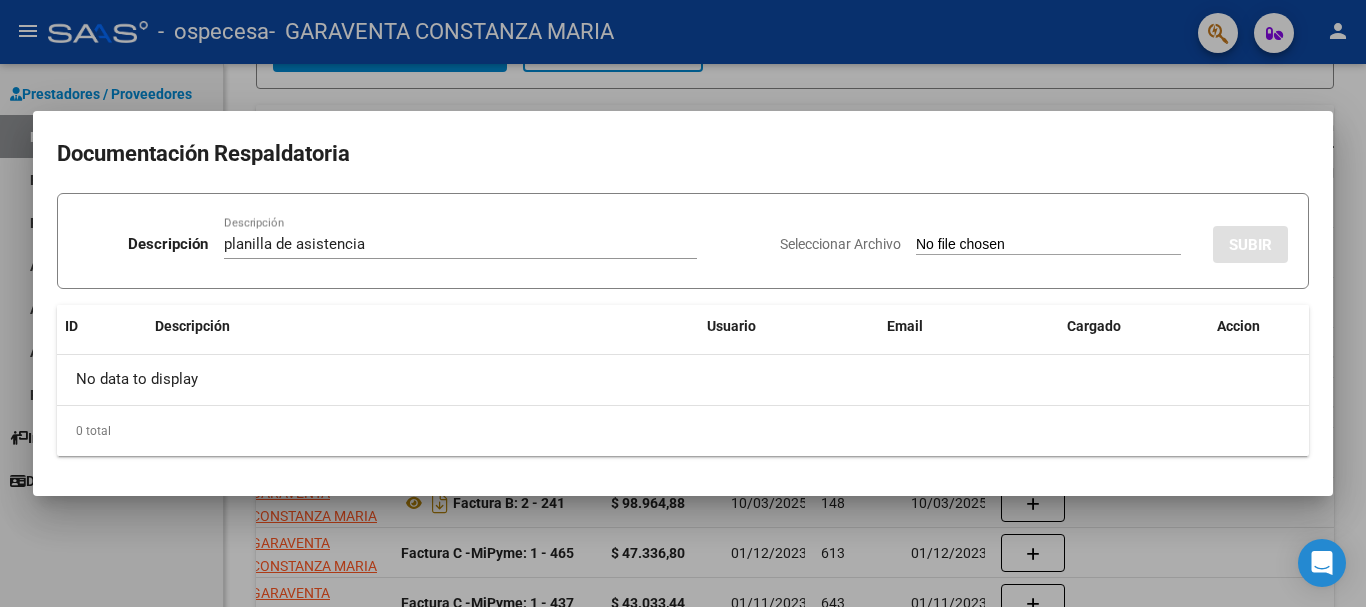 type on "C:\fakepath\[NAME] [LAST] [DOCUMENT]" 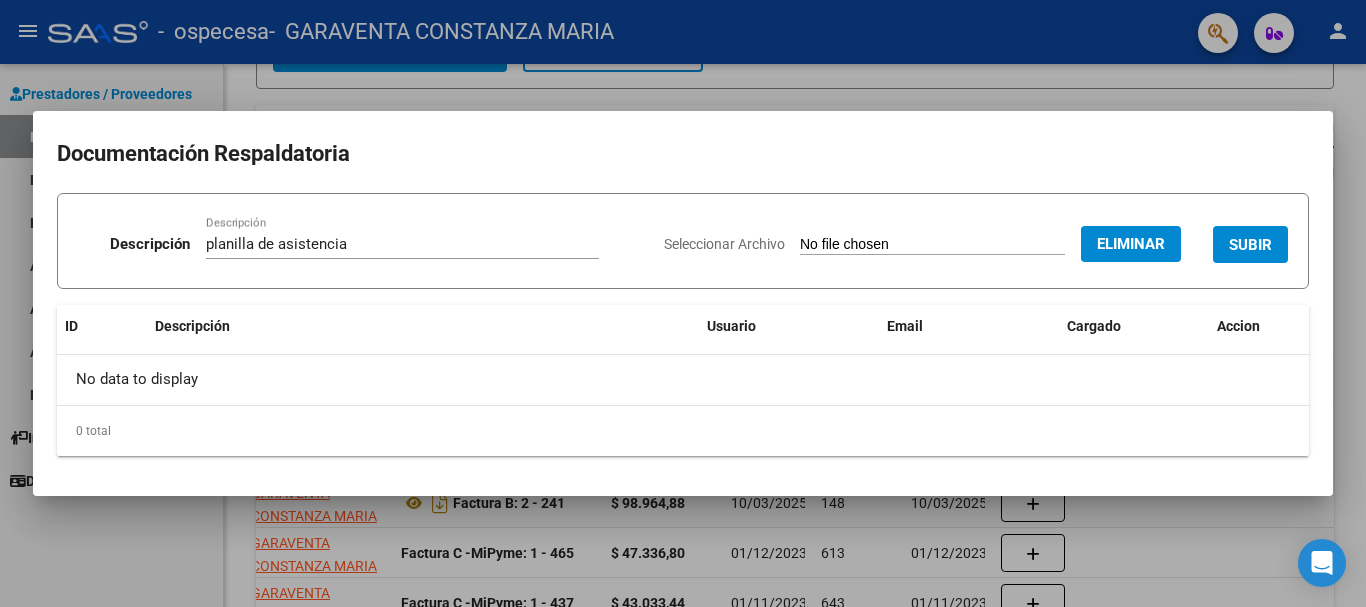 click on "SUBIR" at bounding box center [1250, 245] 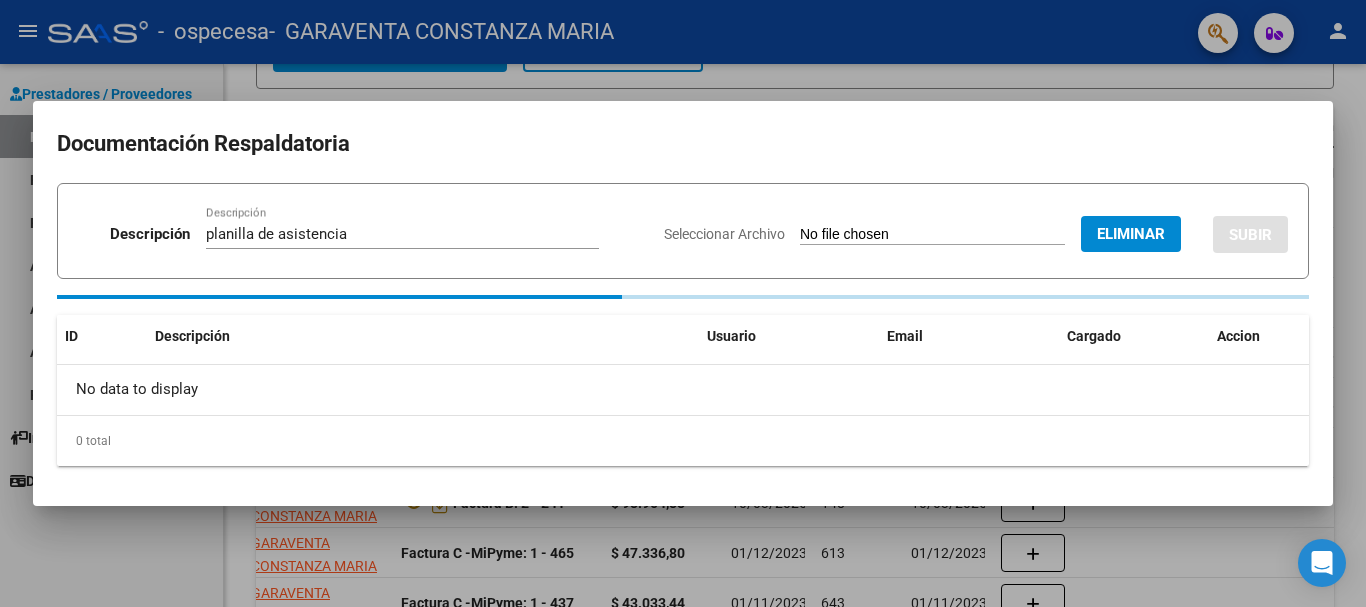 type 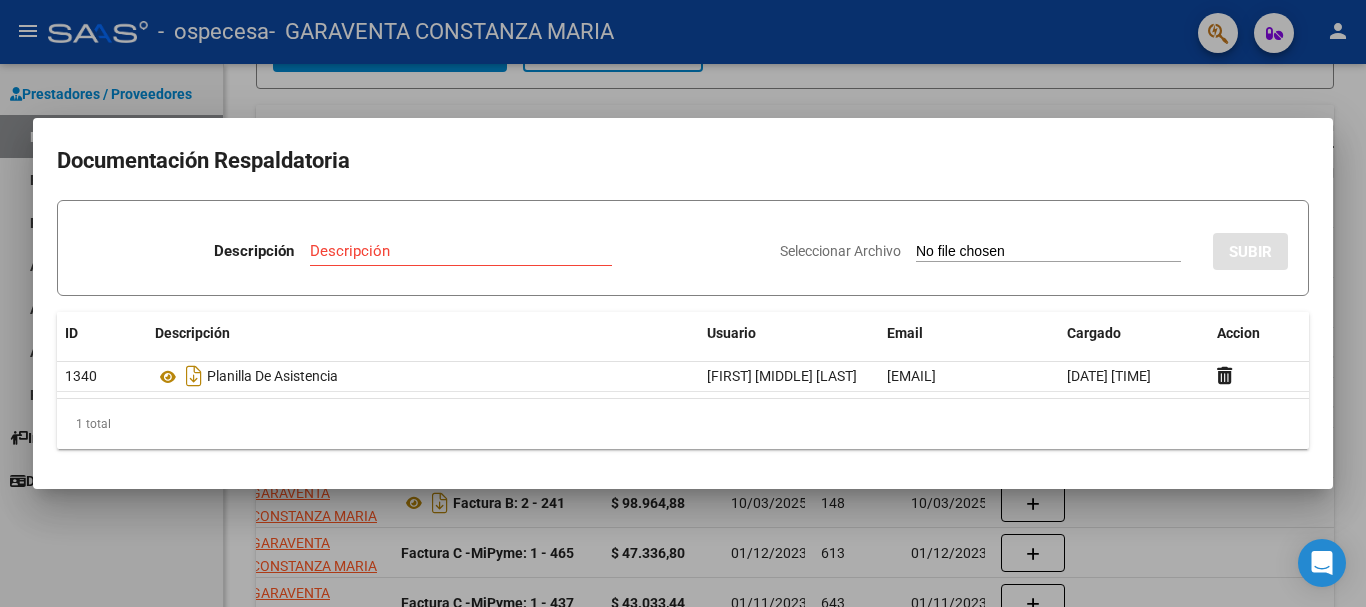 click at bounding box center (683, 303) 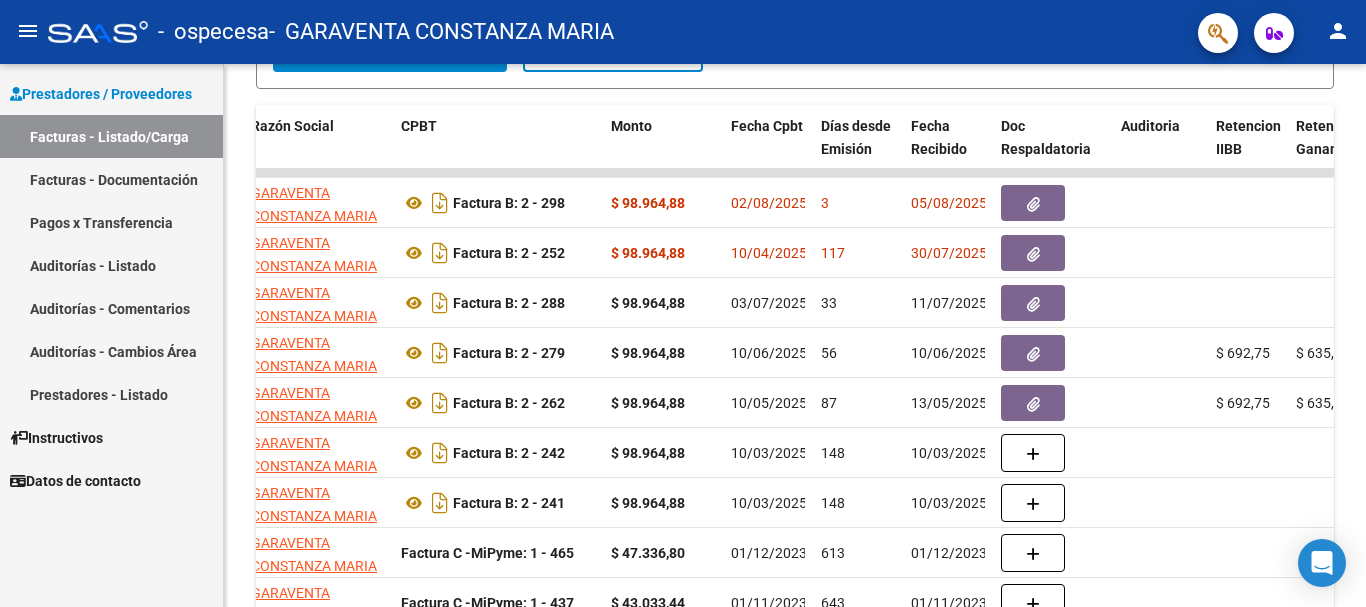 click on "person" 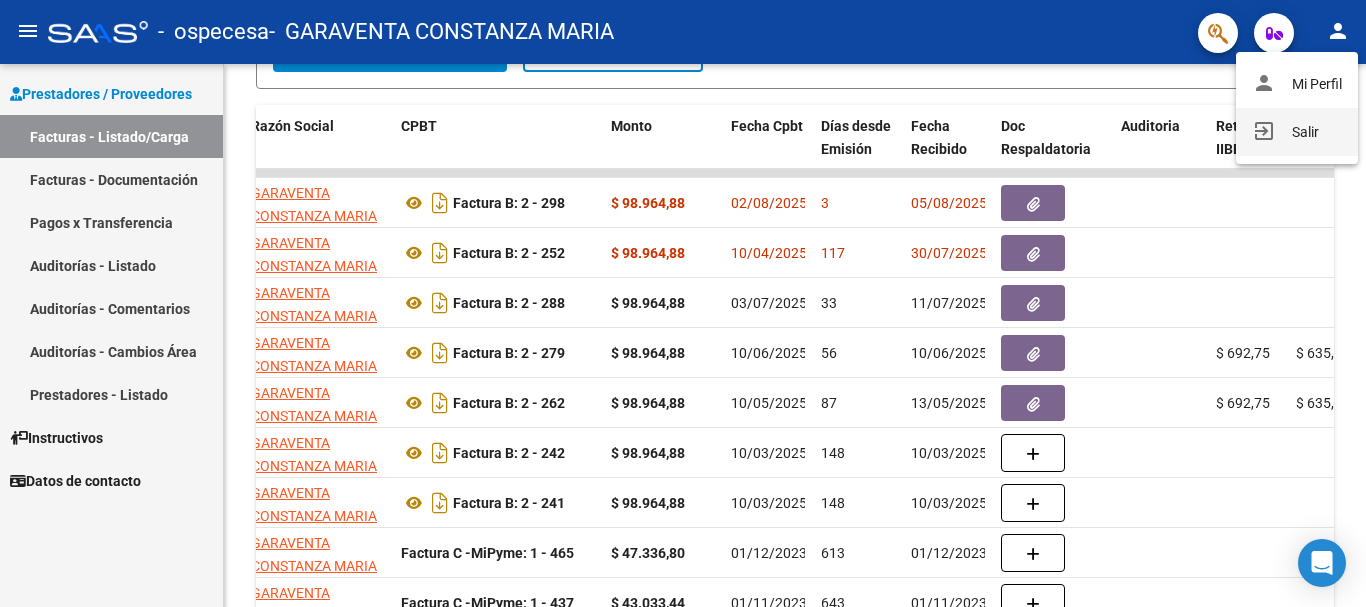 click on "exit_to_app" at bounding box center [1264, 131] 